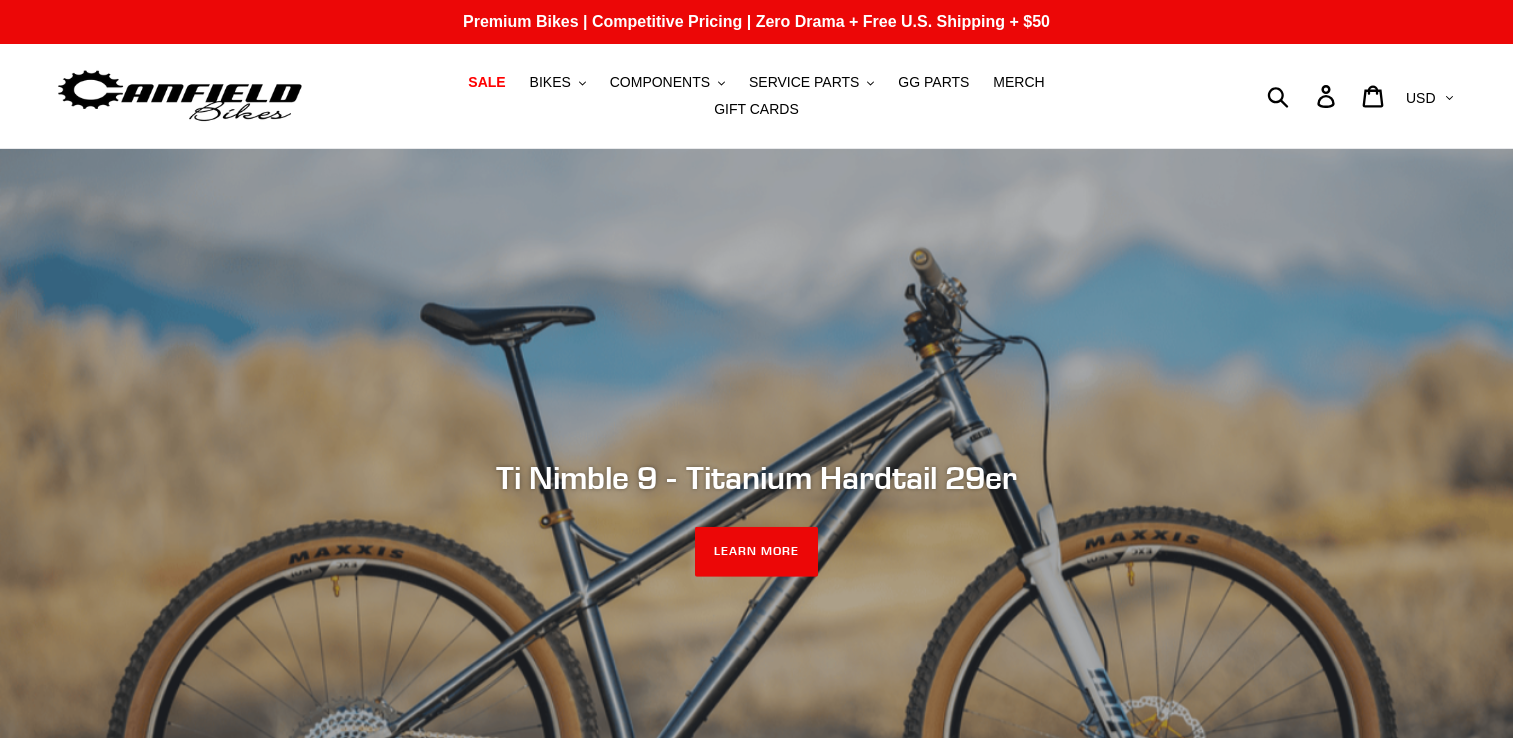 scroll, scrollTop: 0, scrollLeft: 0, axis: both 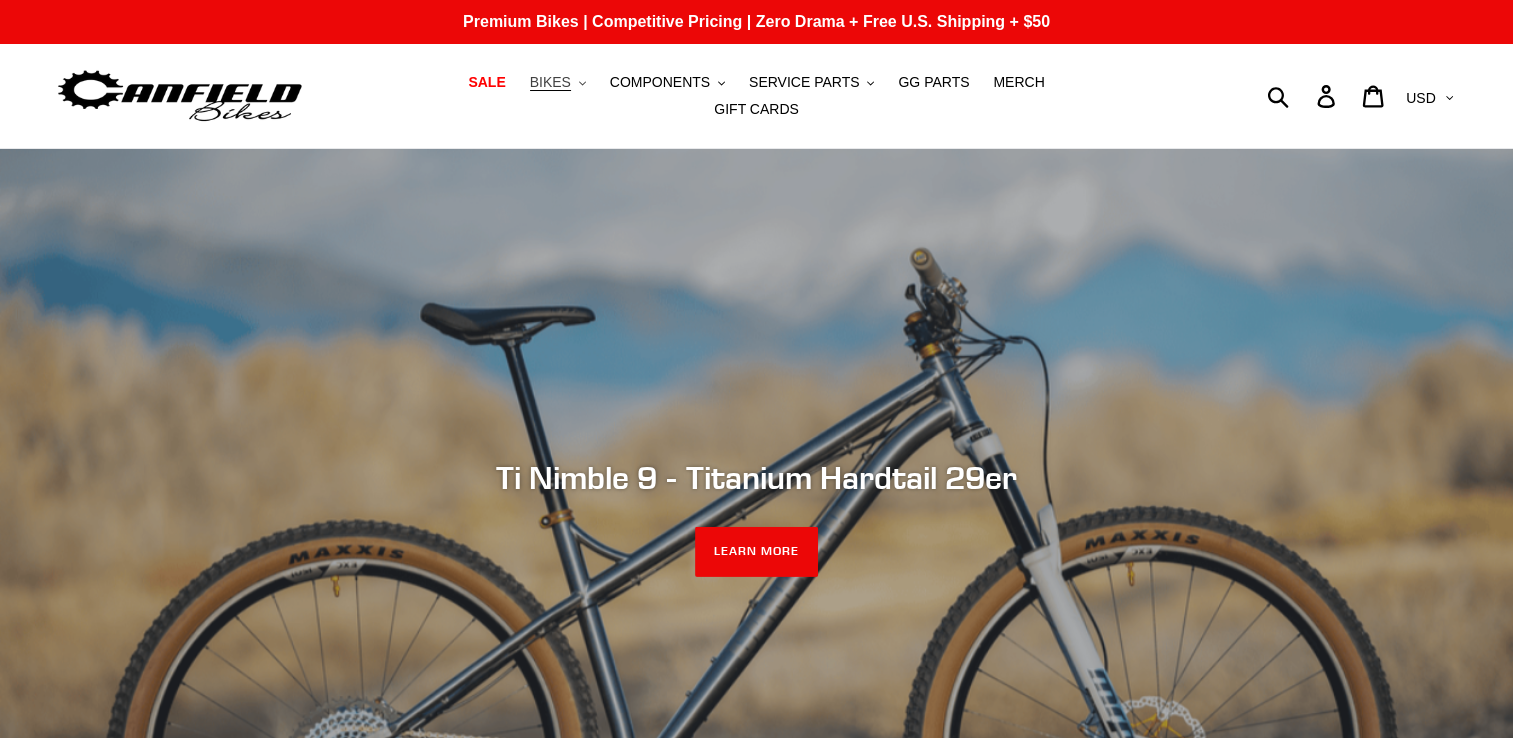 click on "BIKES" at bounding box center [550, 82] 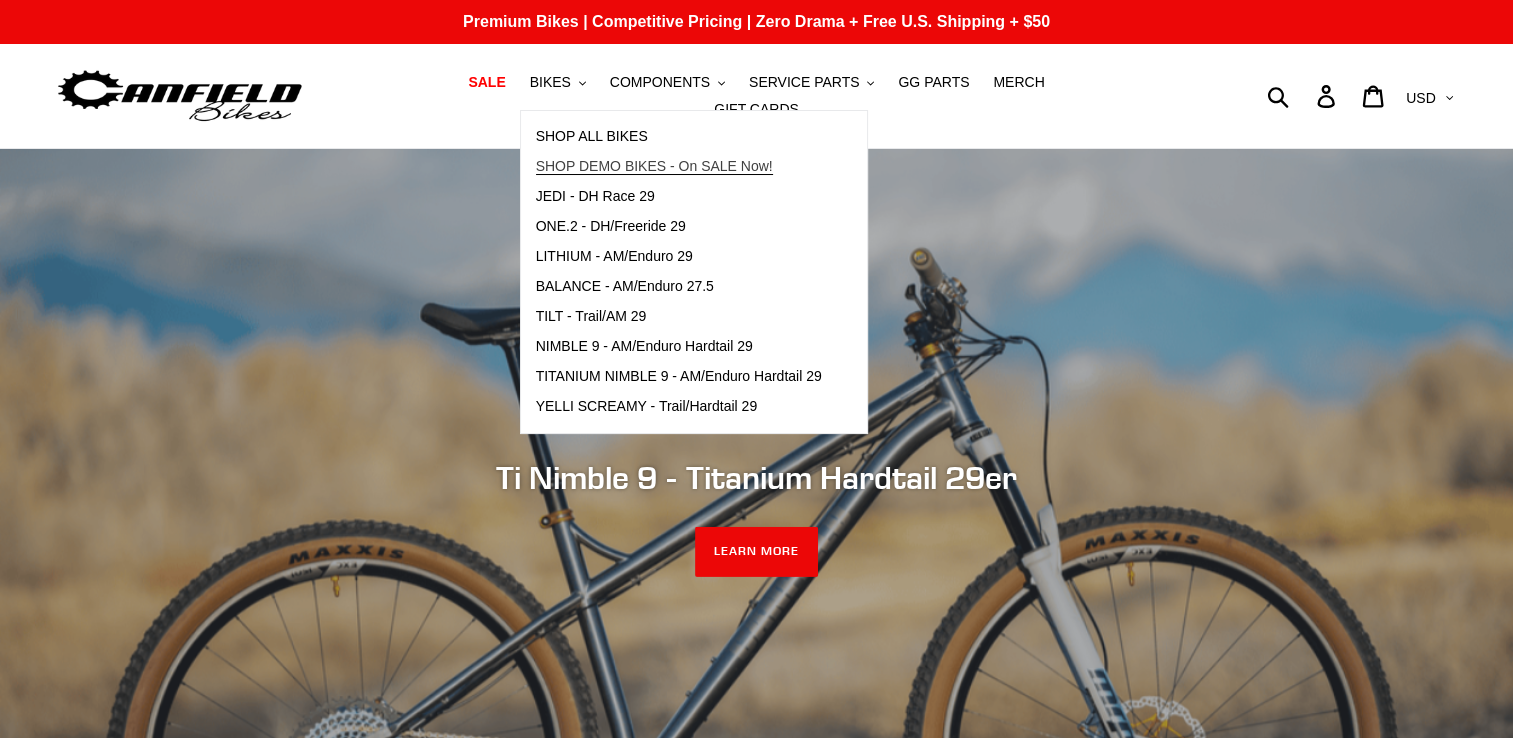 click on "SHOP DEMO BIKES - On SALE Now!" at bounding box center [654, 166] 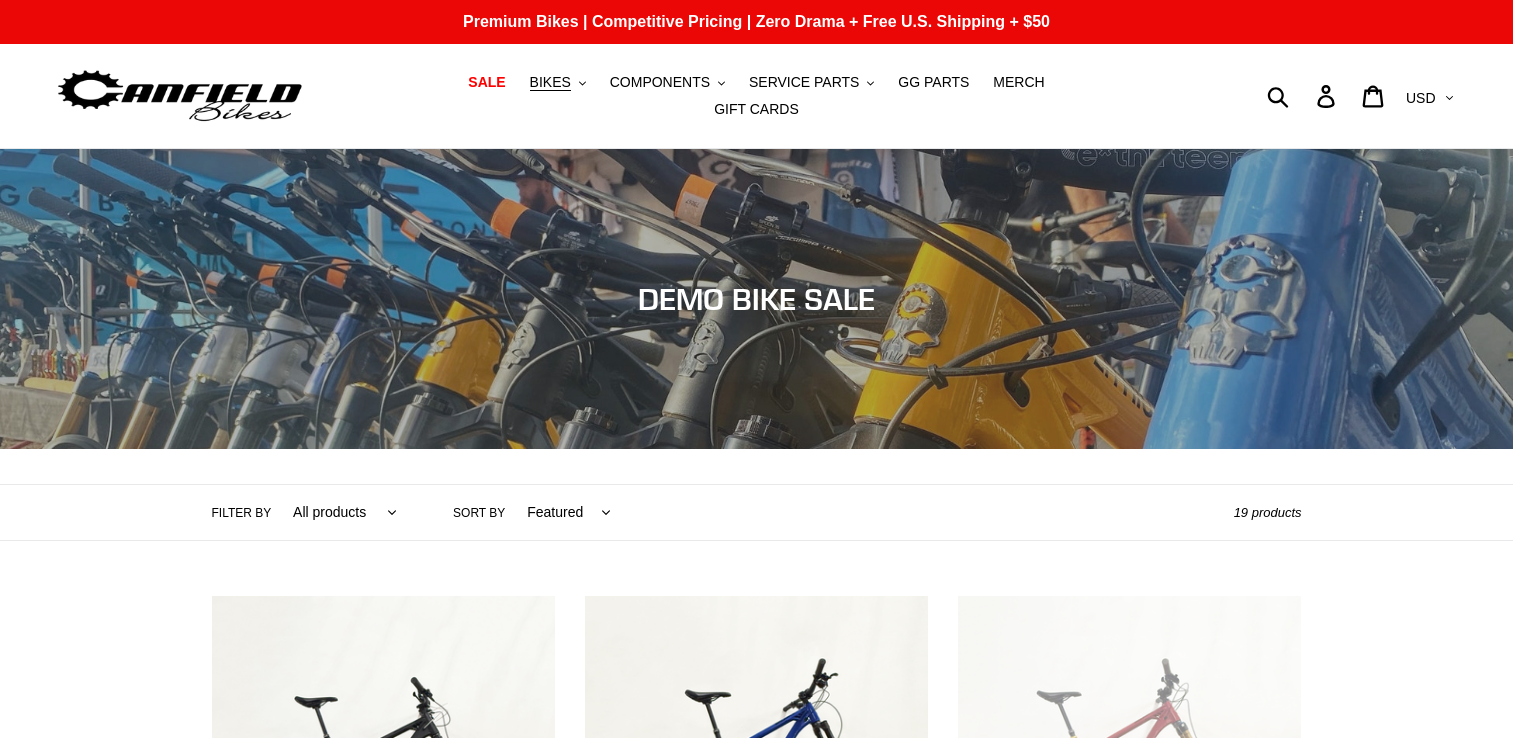 scroll, scrollTop: 0, scrollLeft: 0, axis: both 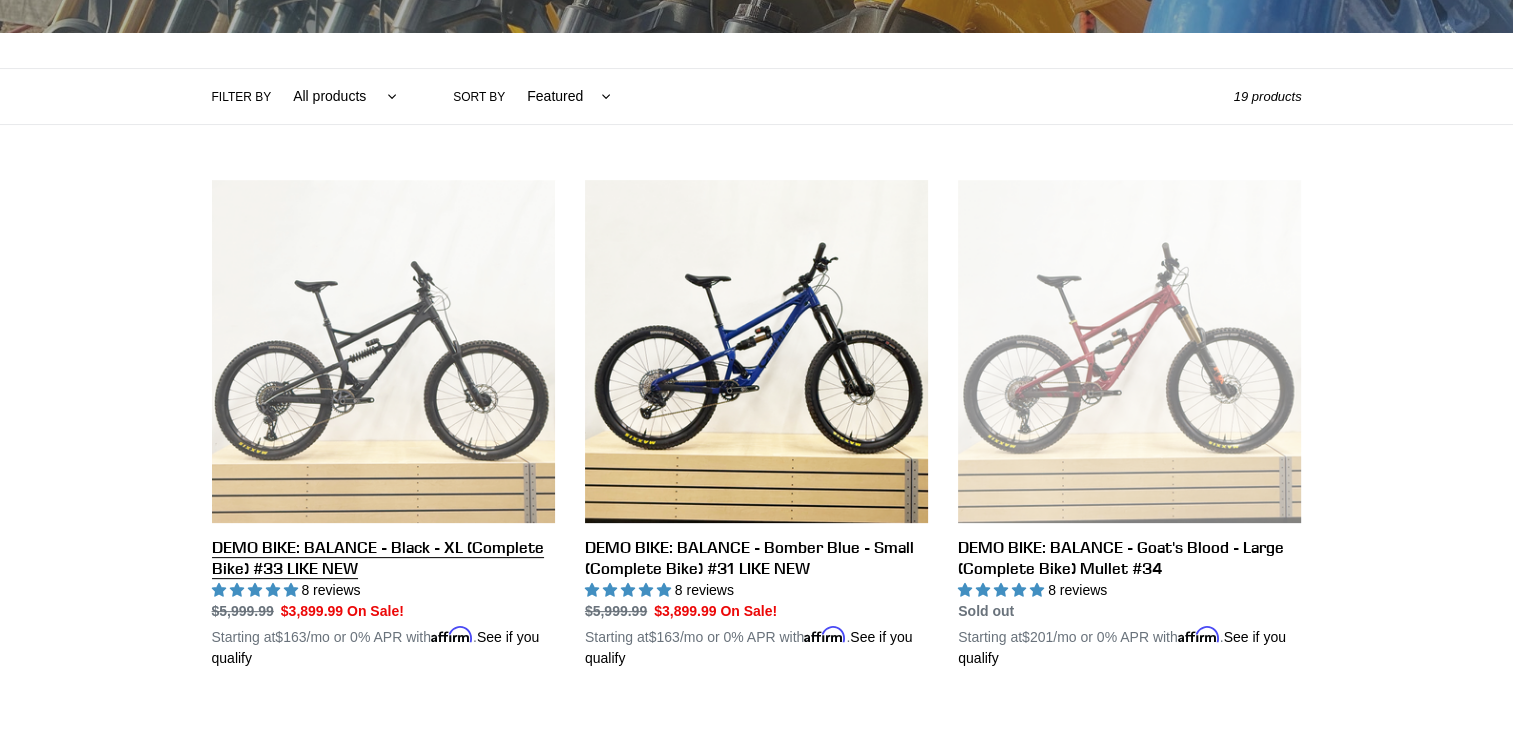click on "DEMO BIKE: BALANCE - Black - XL (Complete Bike) #33 LIKE NEW" at bounding box center [383, 424] 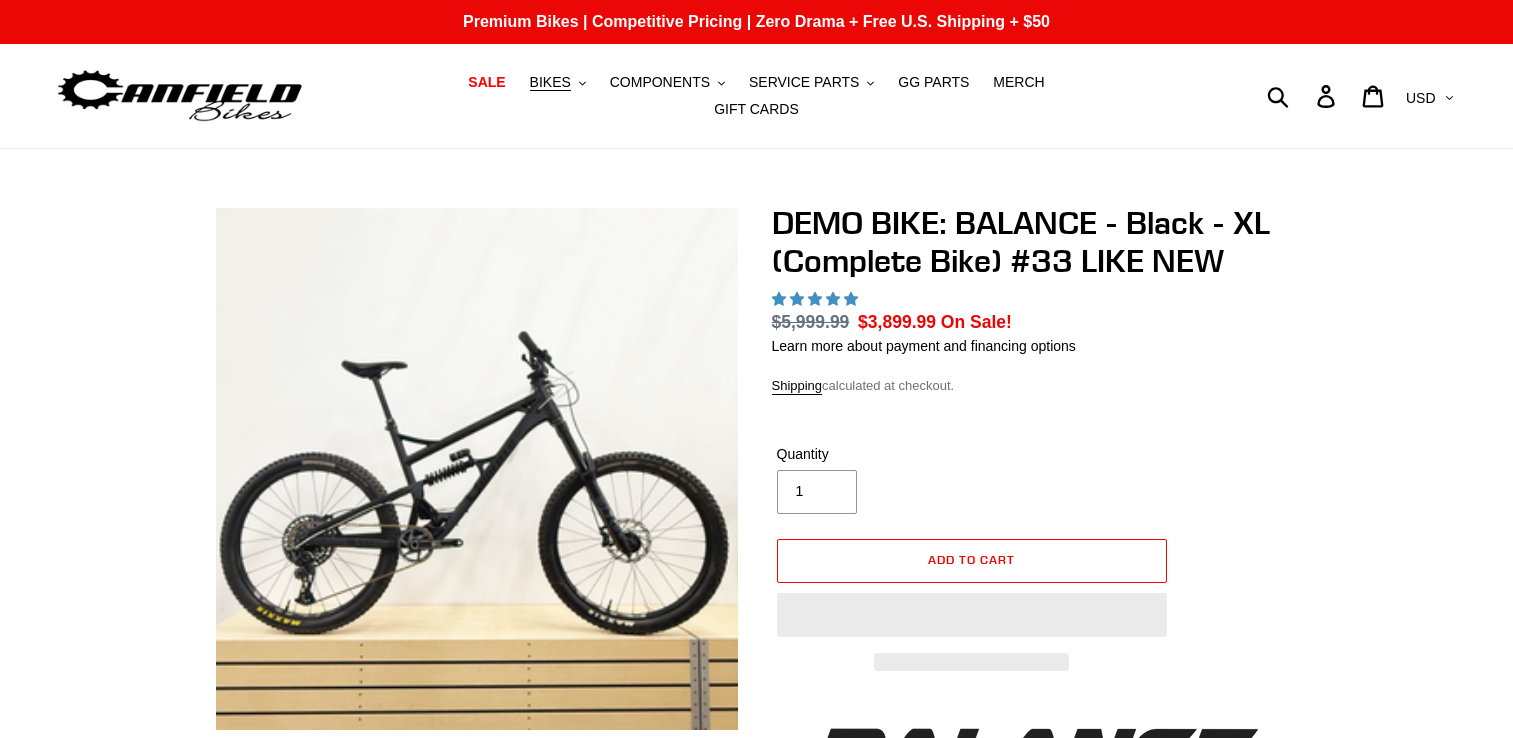 scroll, scrollTop: 0, scrollLeft: 0, axis: both 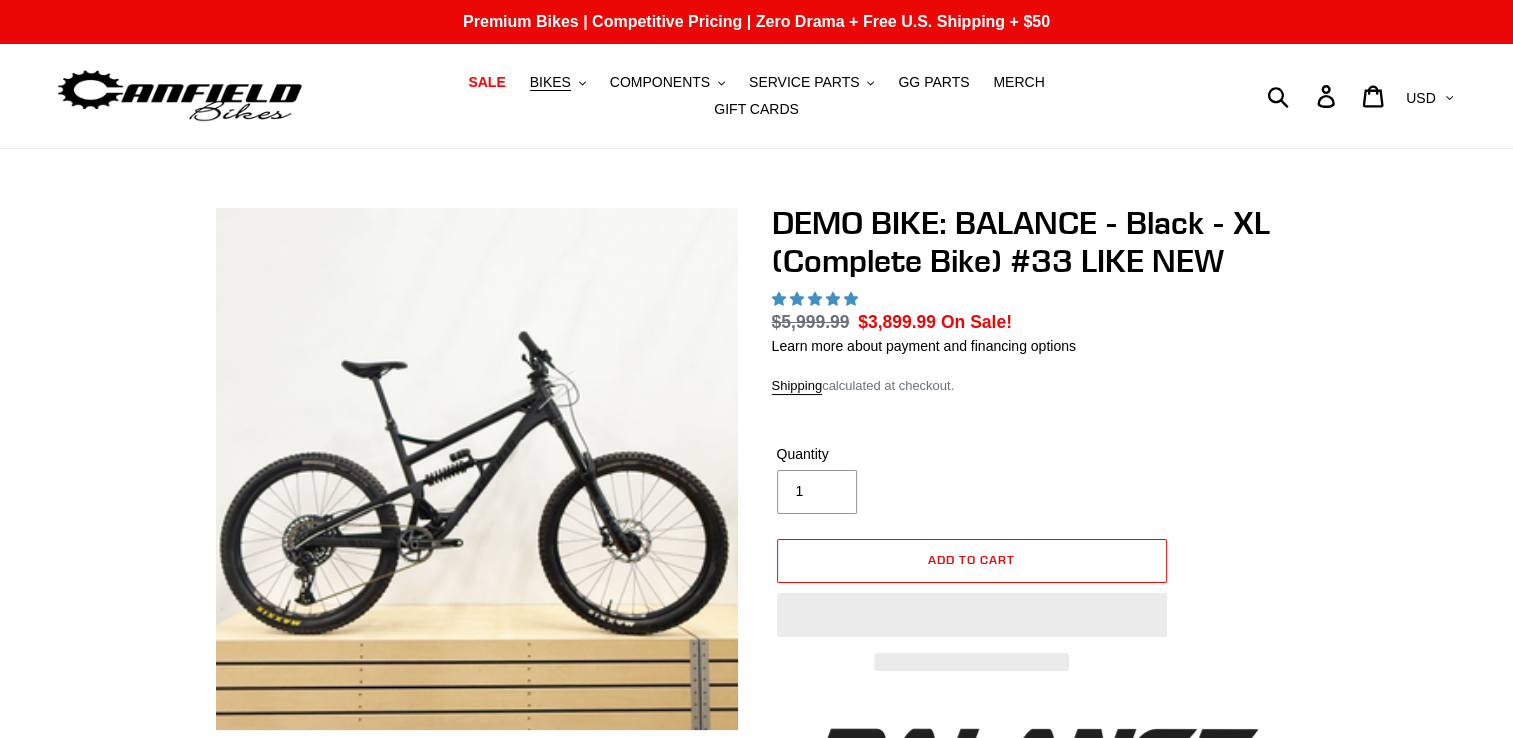 select on "highest-rating" 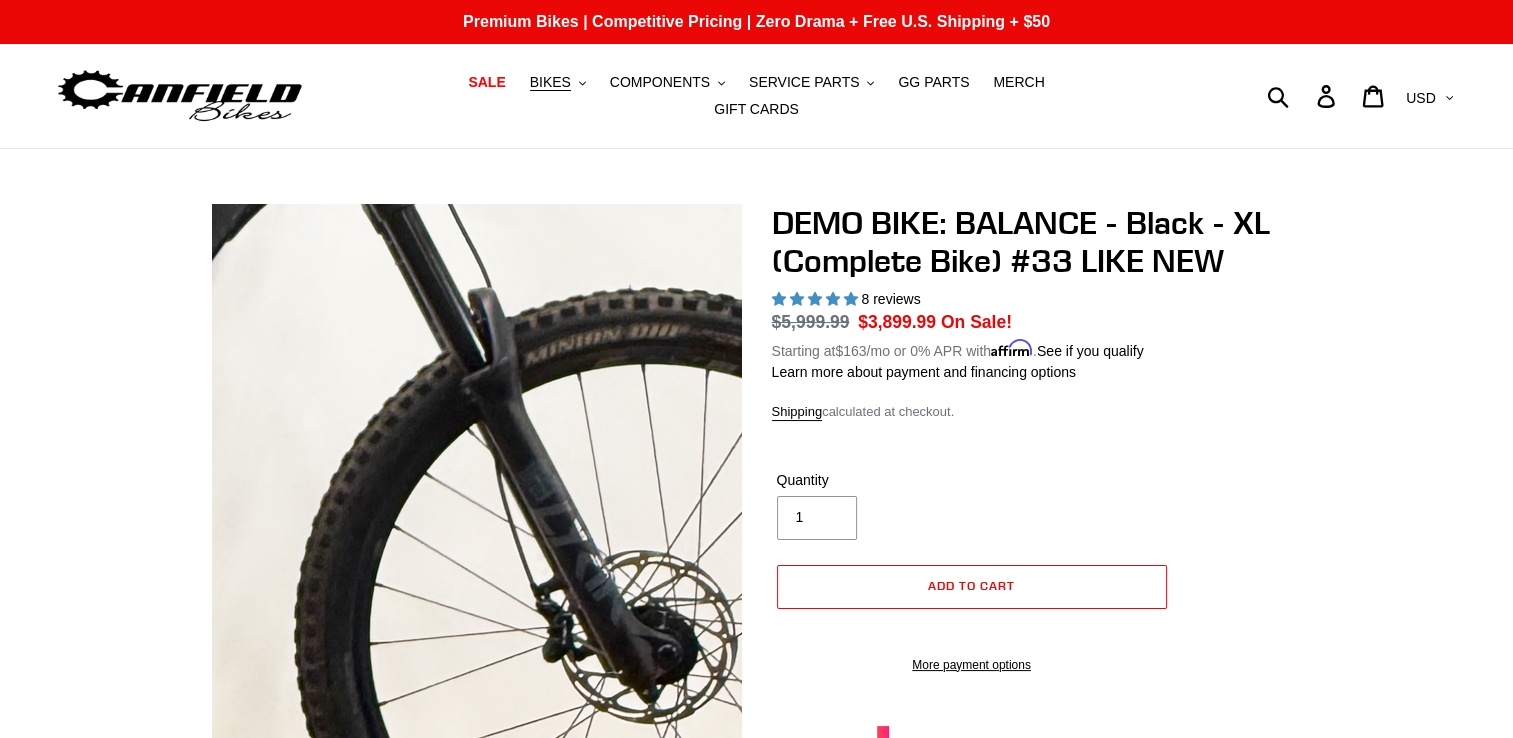 click at bounding box center [54, 356] 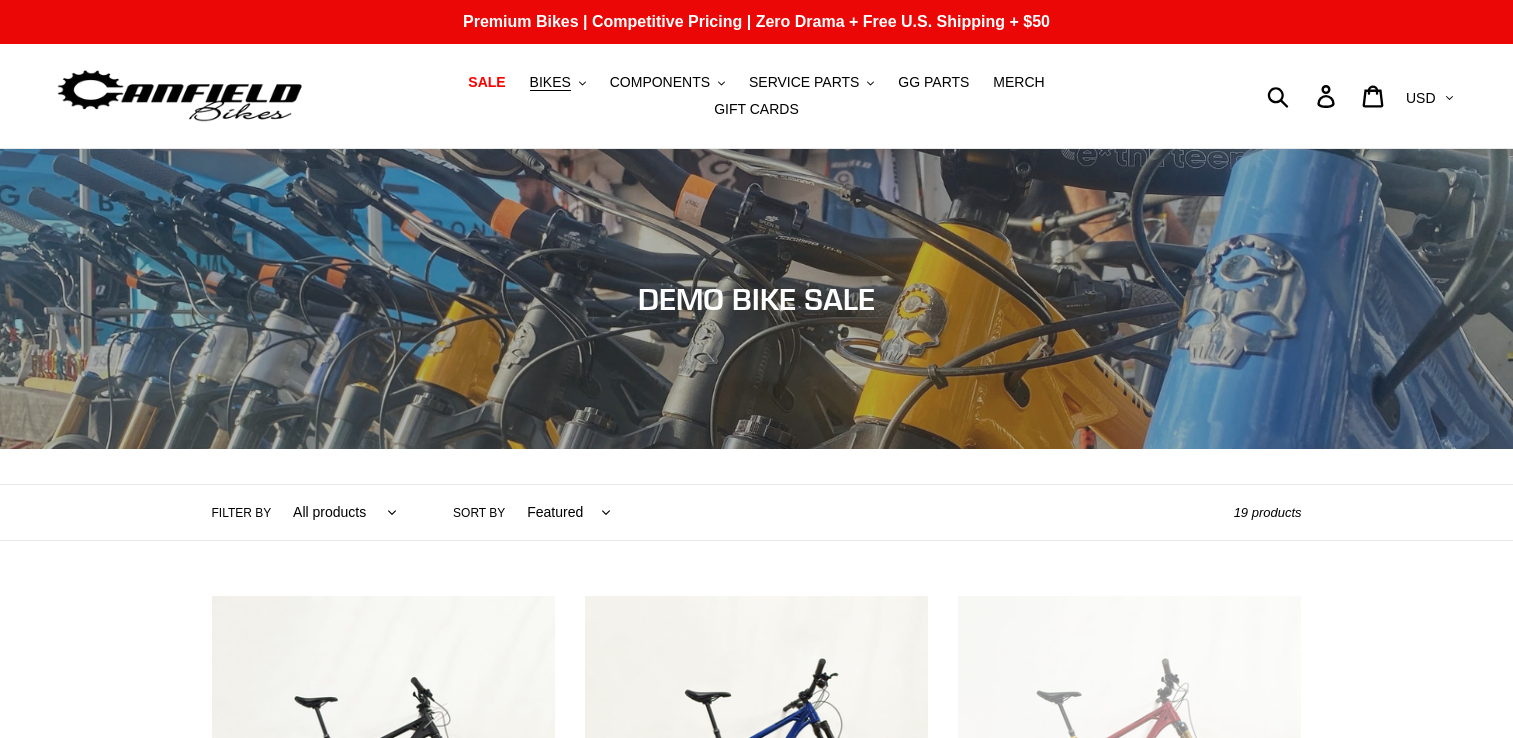 scroll, scrollTop: 416, scrollLeft: 0, axis: vertical 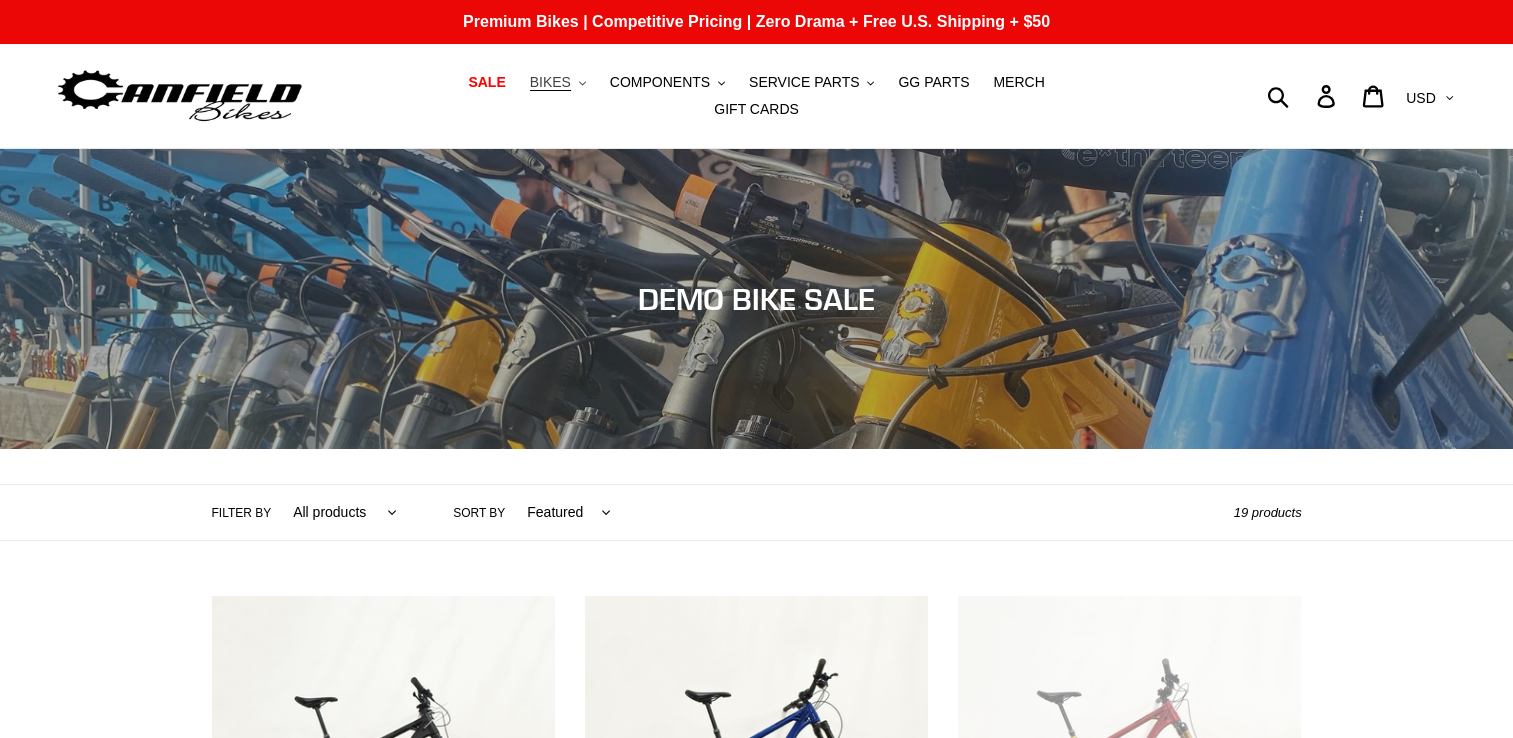 click on "BIKES" at bounding box center (550, 82) 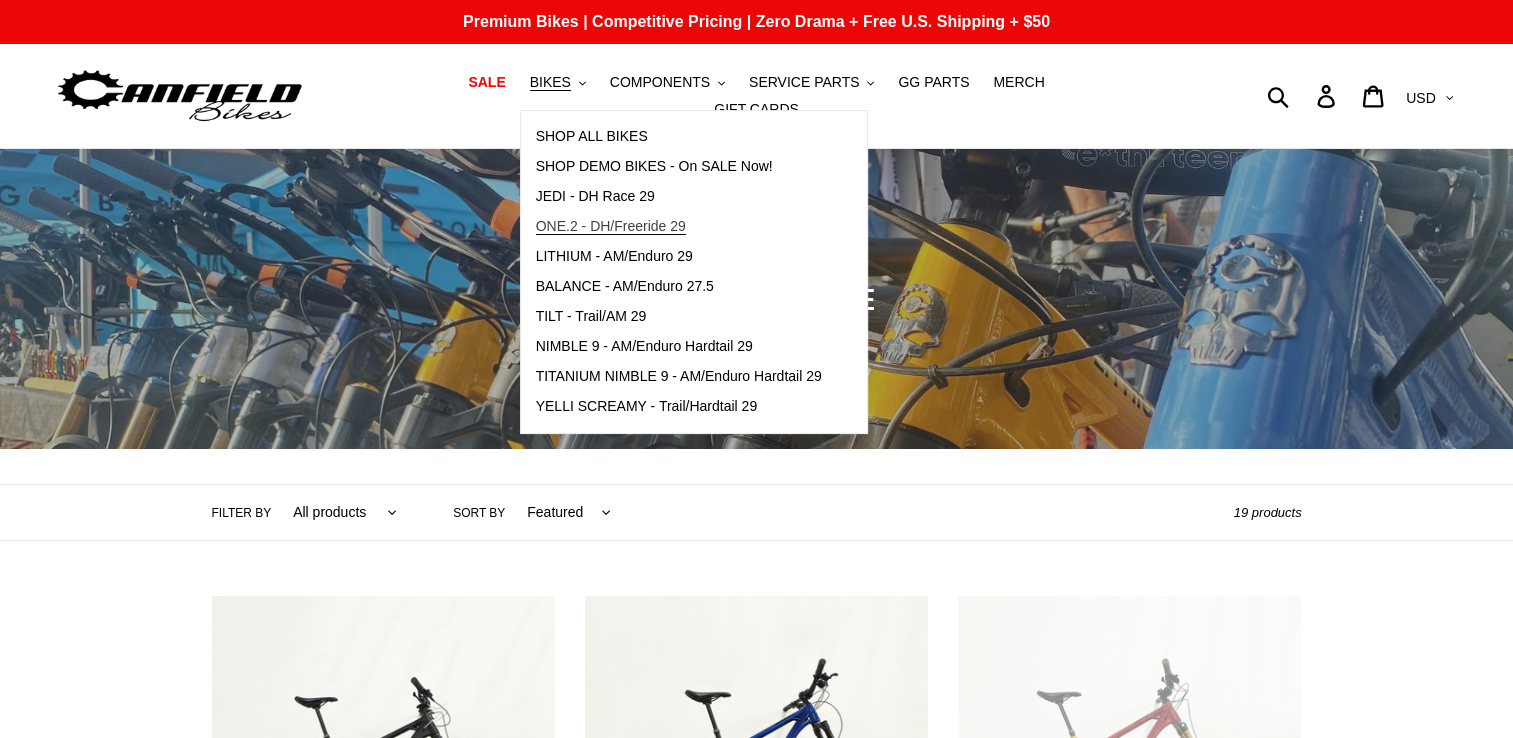 click on "ONE.2 - DH/Freeride 29" at bounding box center (611, 226) 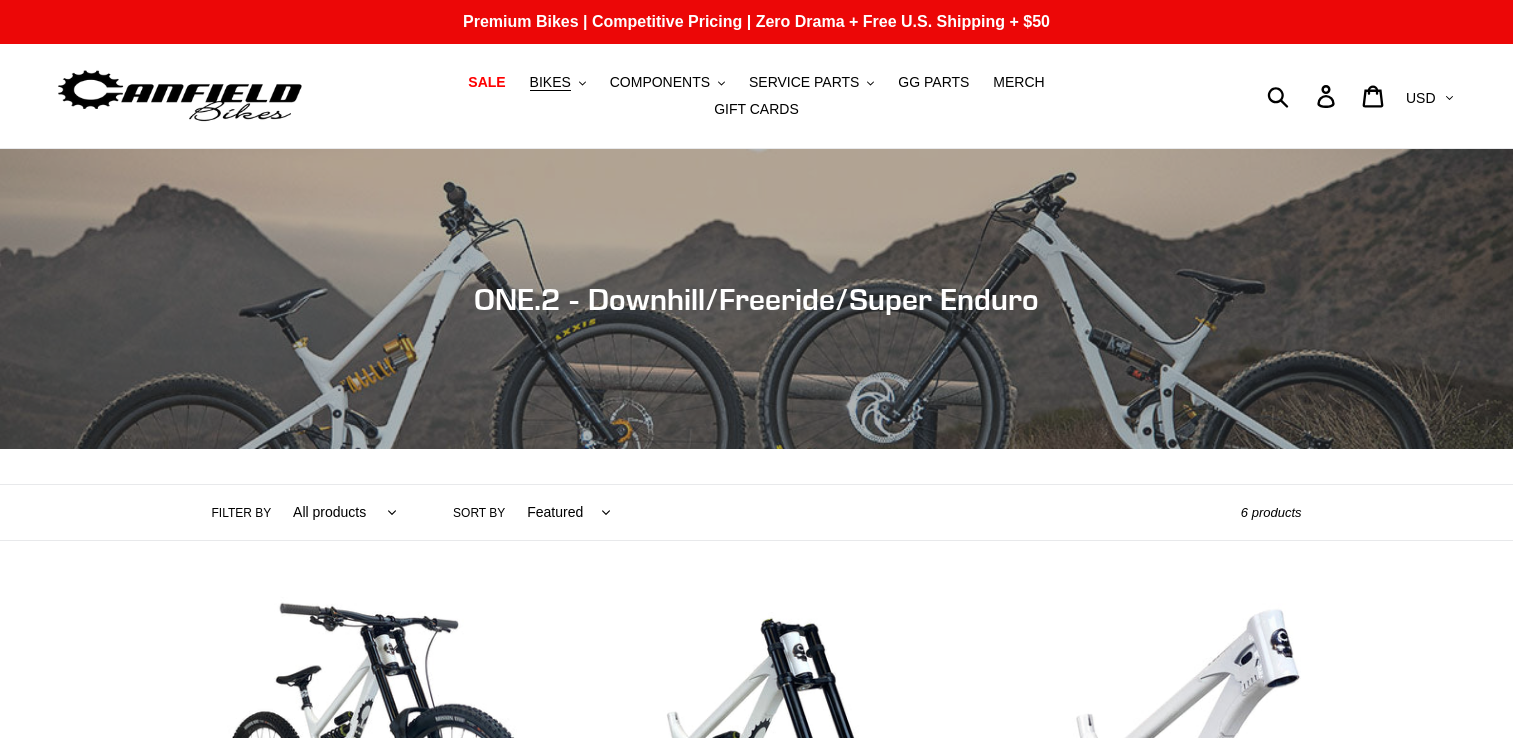 scroll, scrollTop: 0, scrollLeft: 0, axis: both 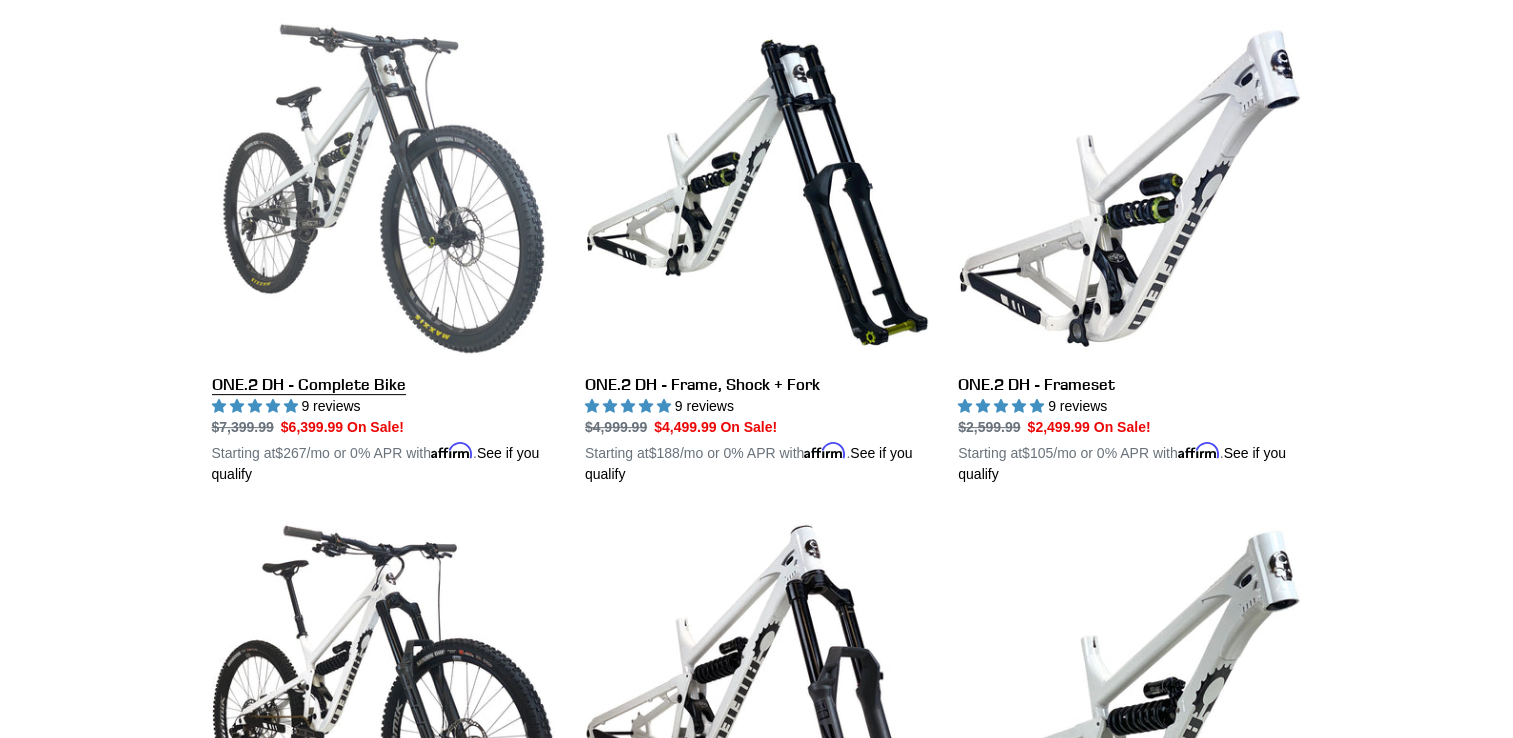 click on "ONE.2 DH - Complete Bike" at bounding box center (383, 251) 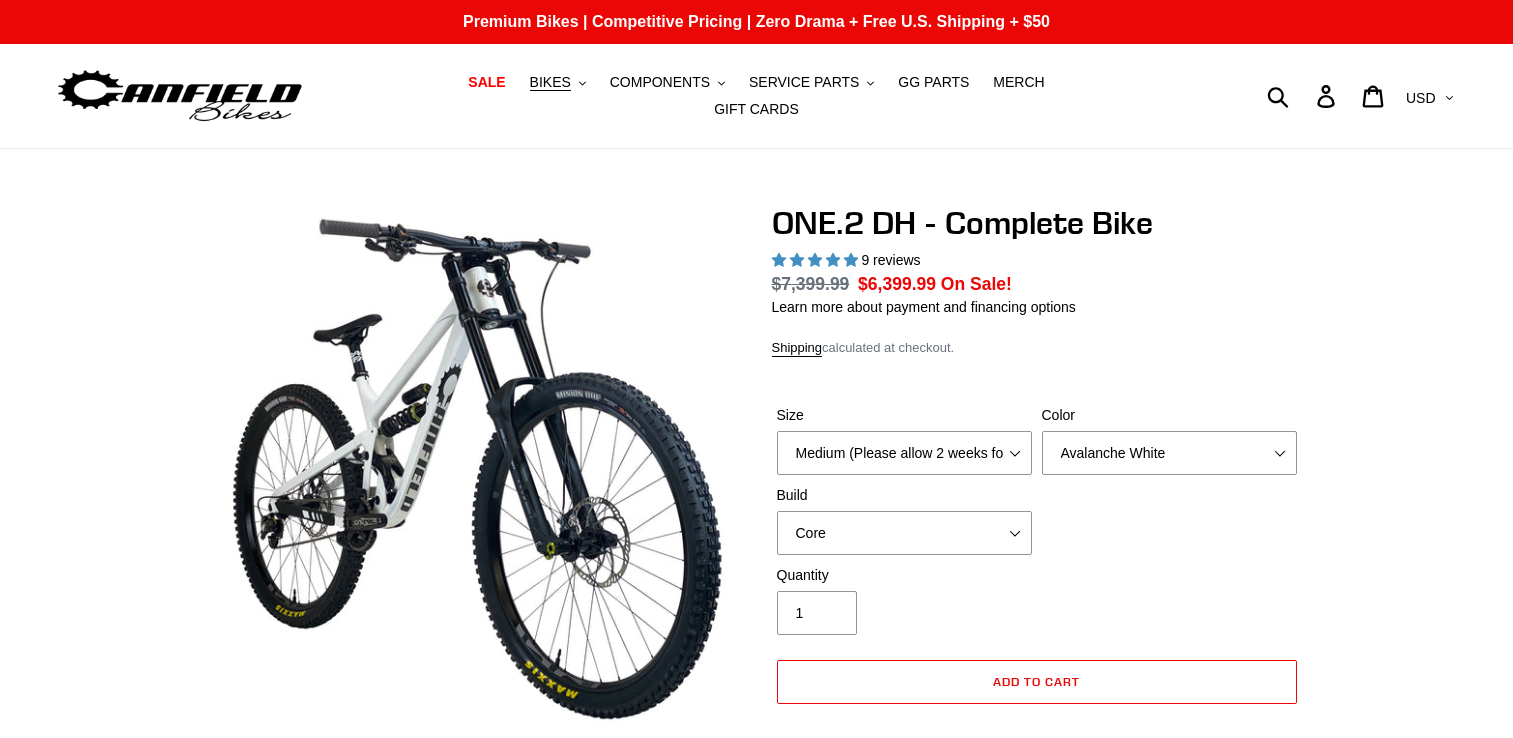 scroll, scrollTop: 0, scrollLeft: 0, axis: both 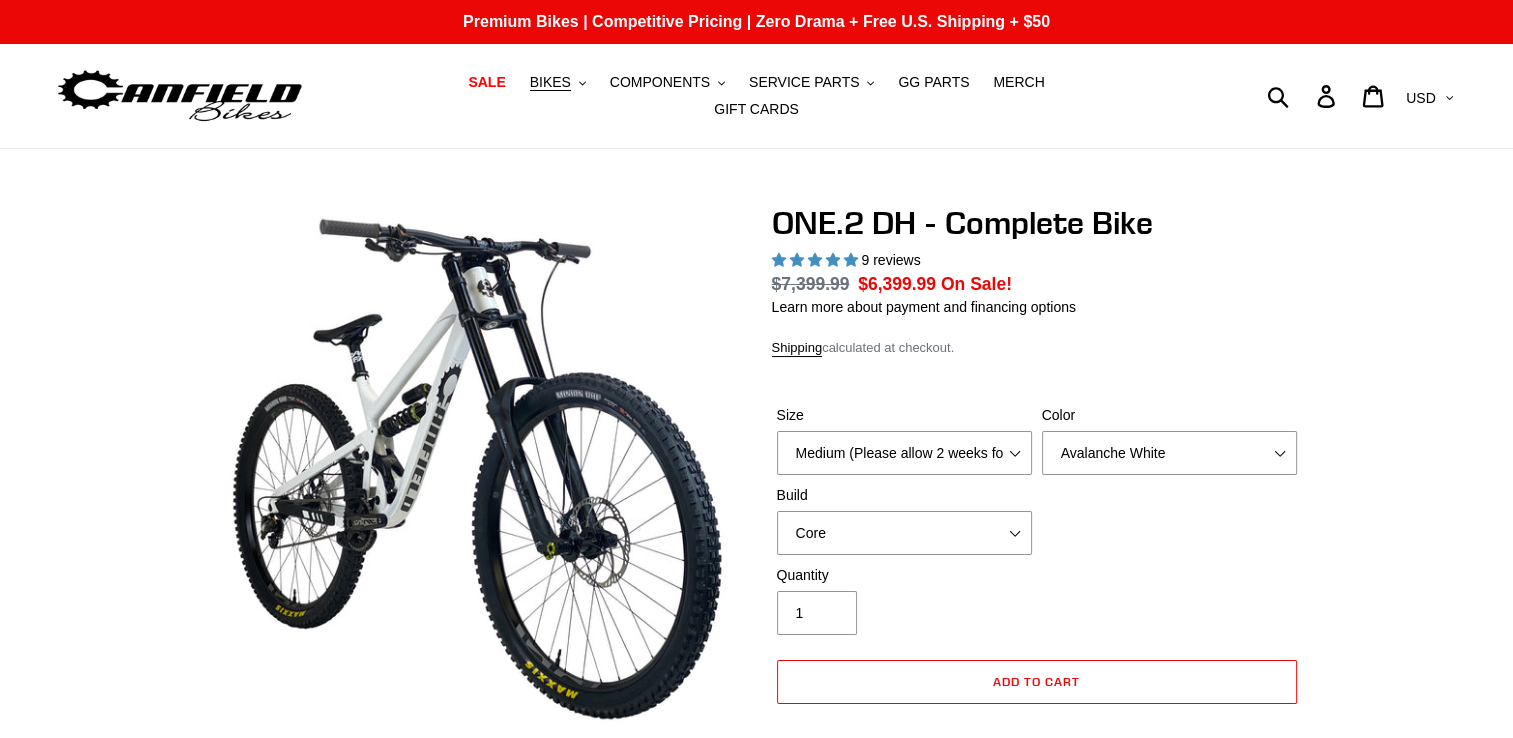 select on "highest-rating" 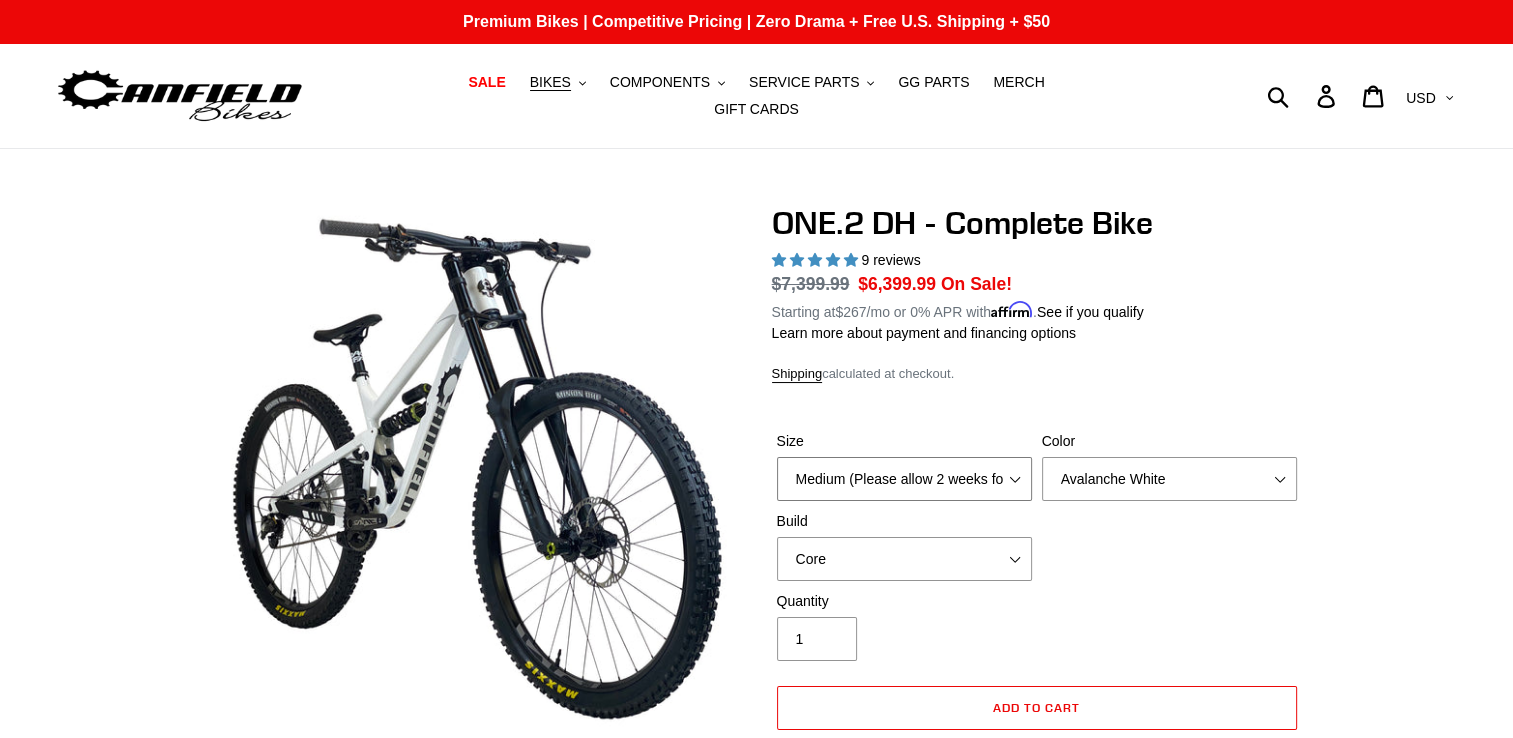 click on "Medium (Please allow 2 weeks for delivery)
Large (Sold Out)" at bounding box center (904, 479) 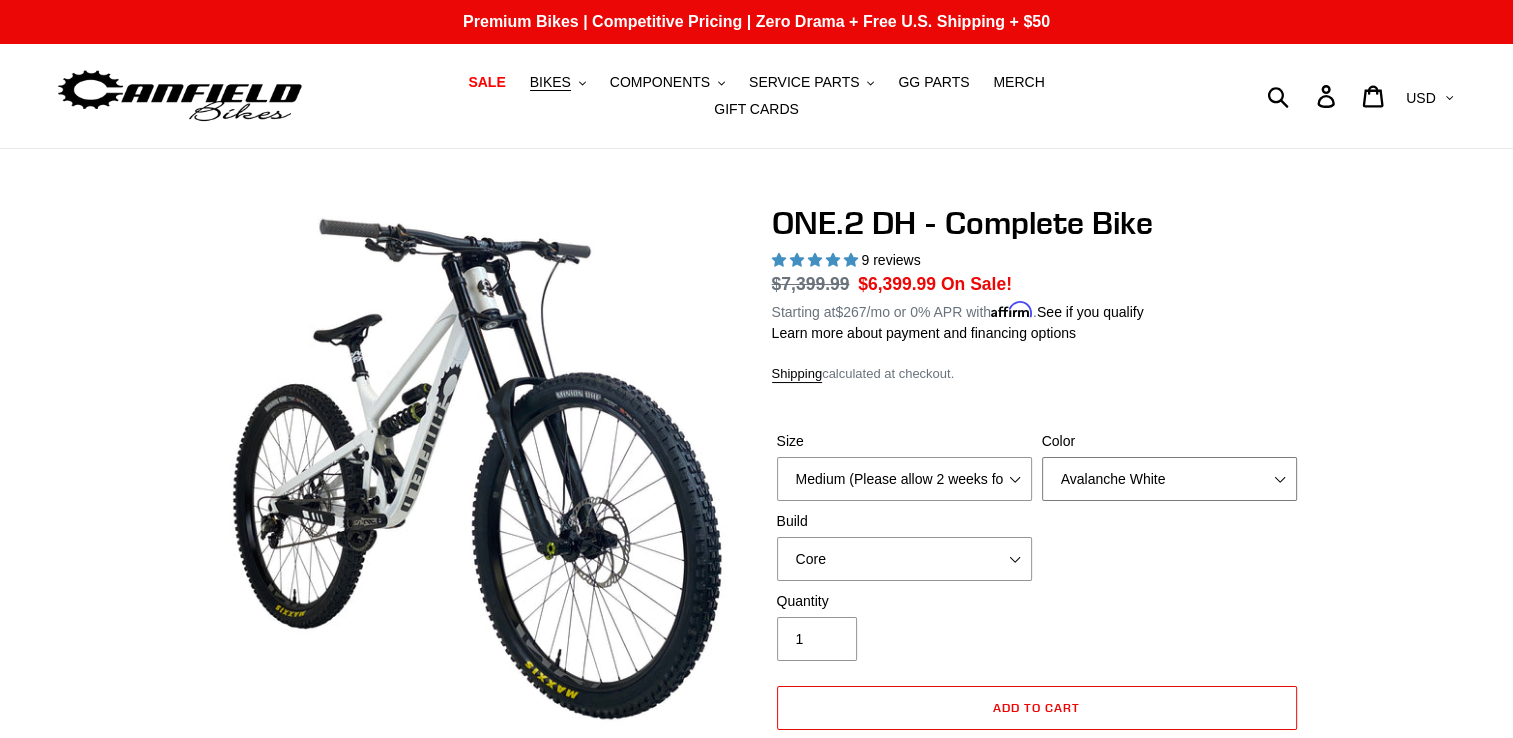 click on "Avalanche White
Bentonite Grey" at bounding box center (1169, 479) 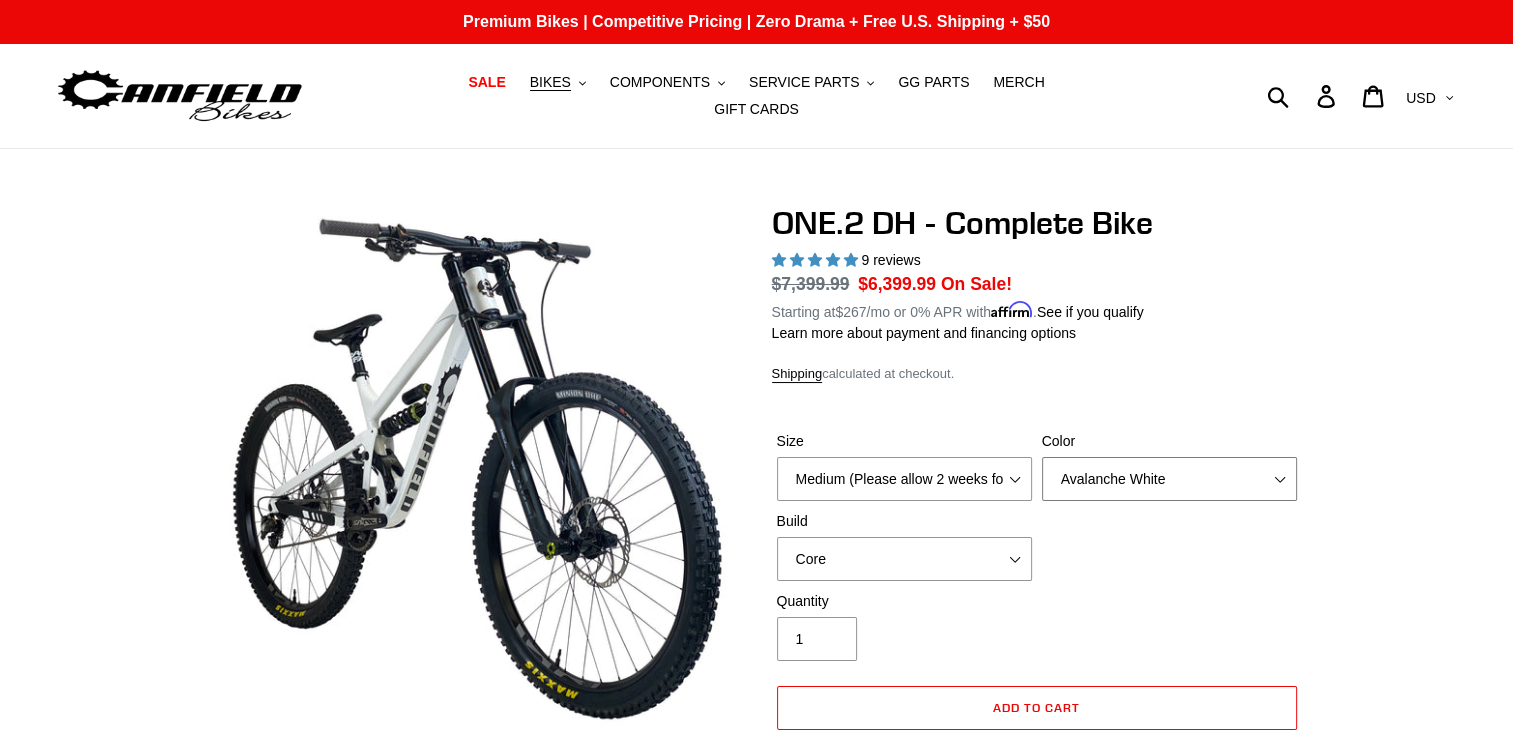 select on "Bentonite Grey" 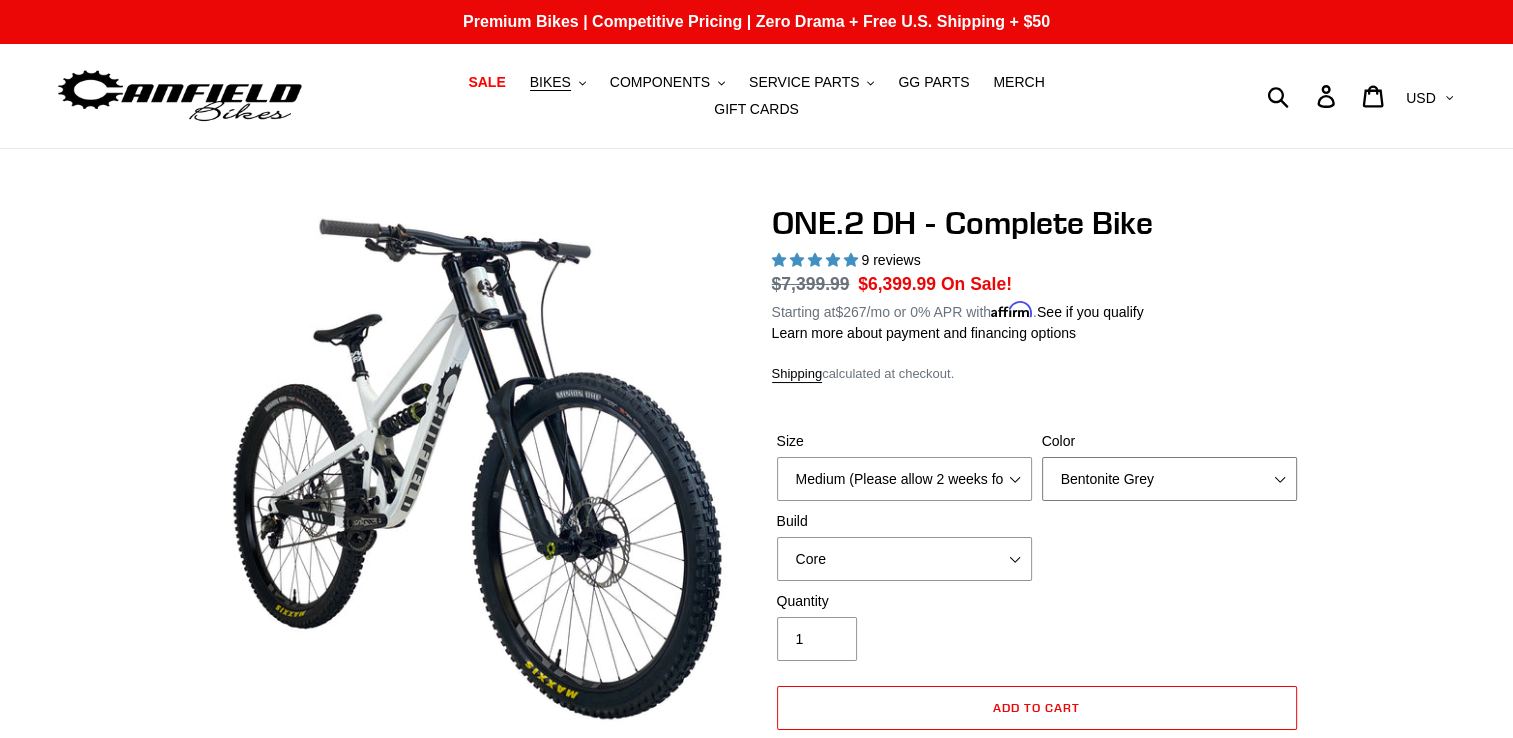 click on "Avalanche White
Bentonite Grey" at bounding box center (1169, 479) 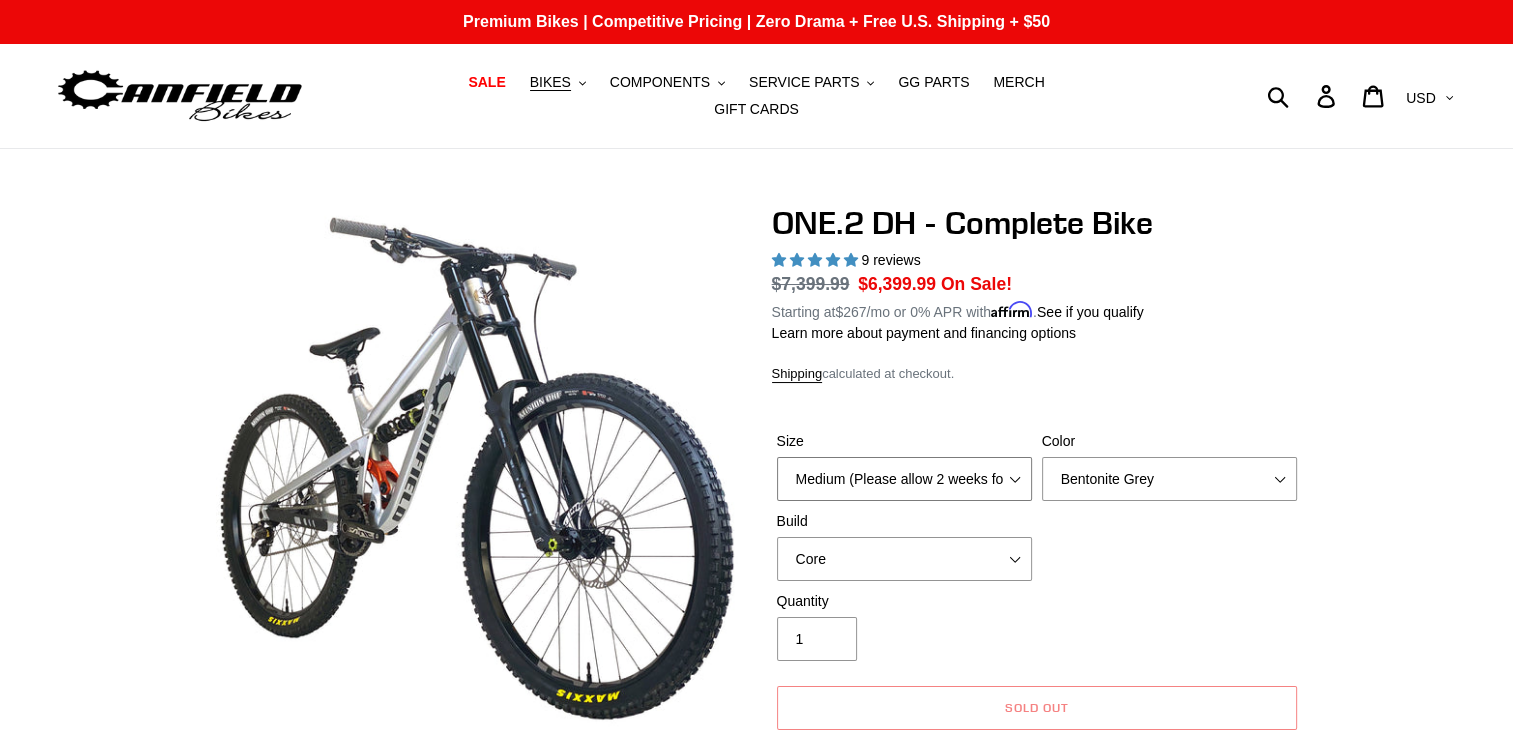 click on "Medium (Please allow 2 weeks for delivery)
Large (Sold Out)" at bounding box center (904, 479) 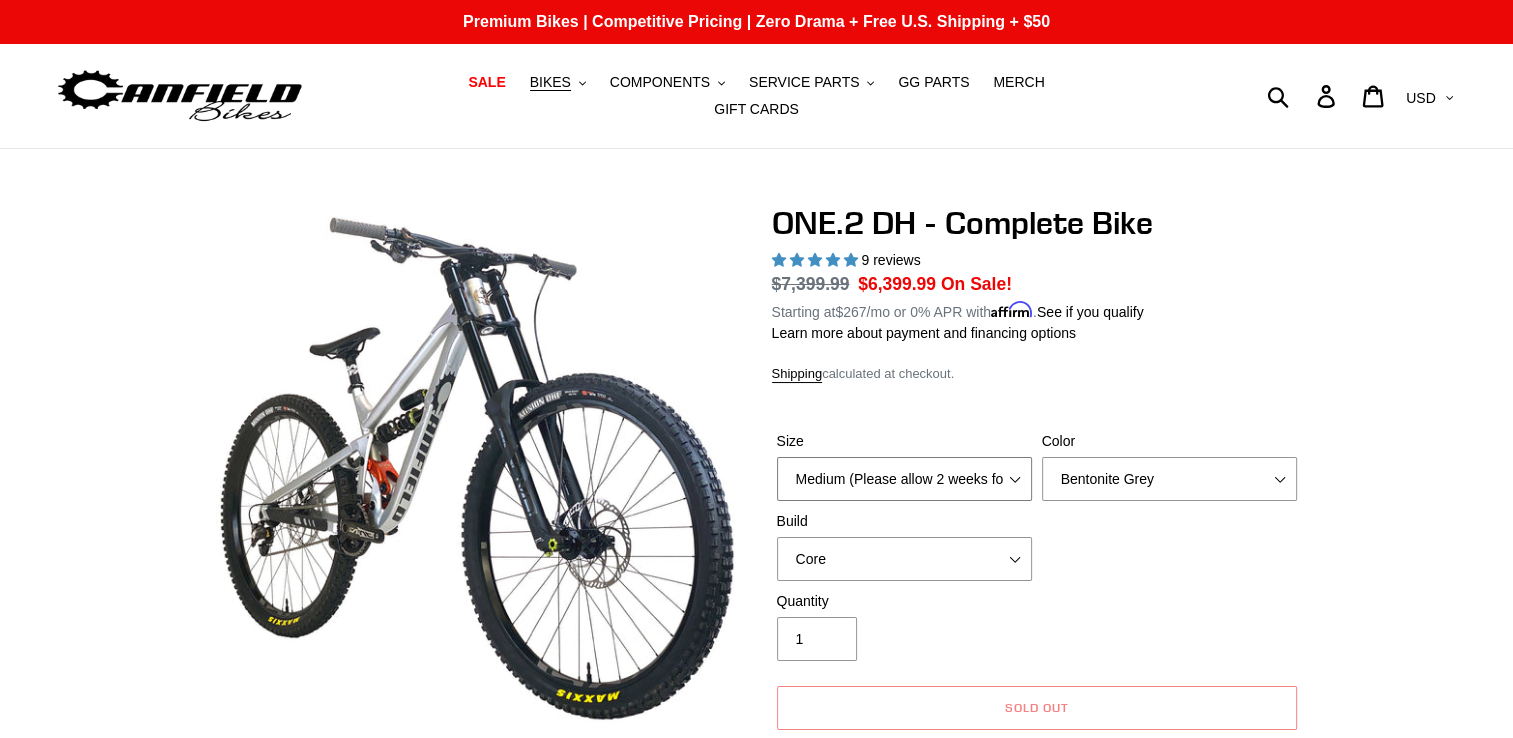select on "Large (Sold Out)" 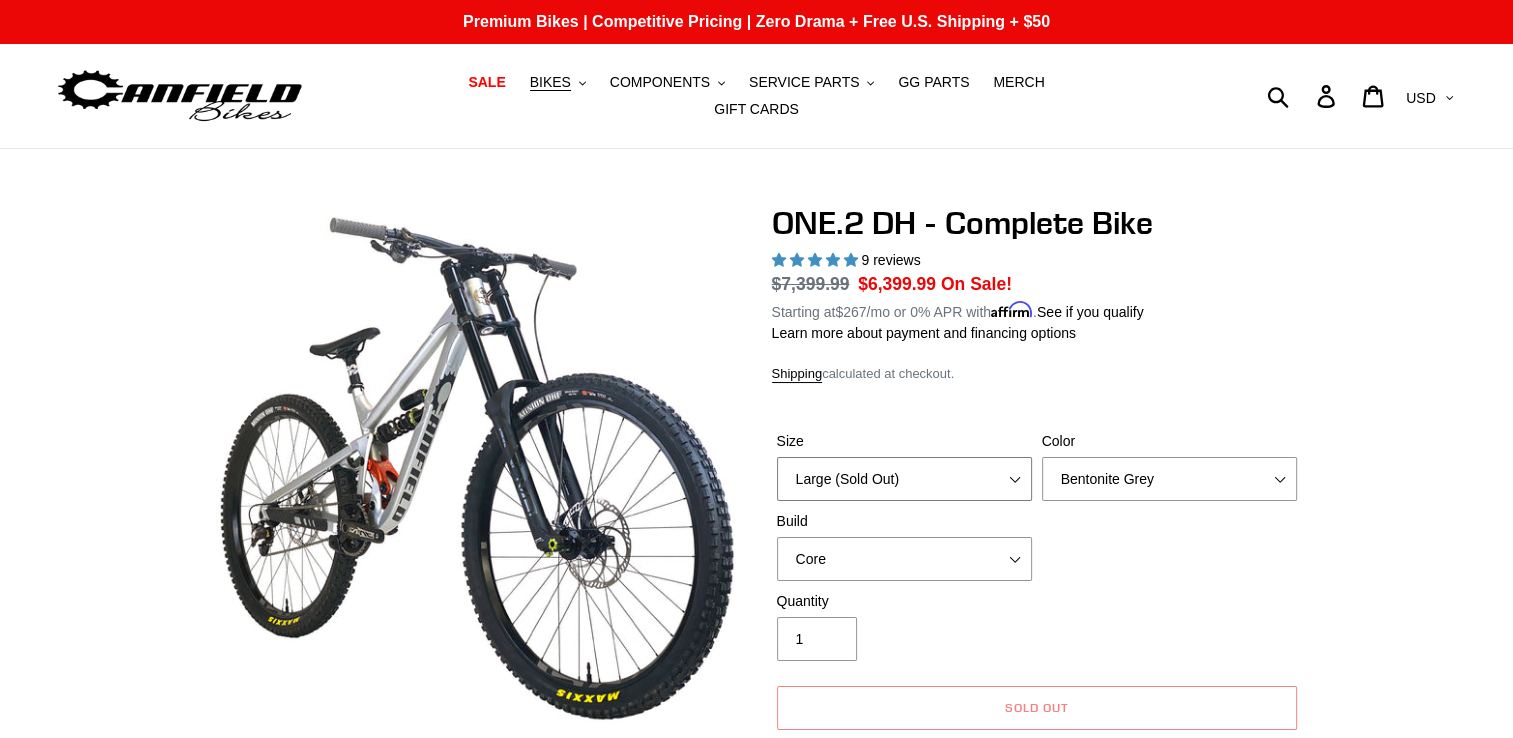 click on "Medium (Please allow 2 weeks for delivery)
Large (Sold Out)" at bounding box center [904, 479] 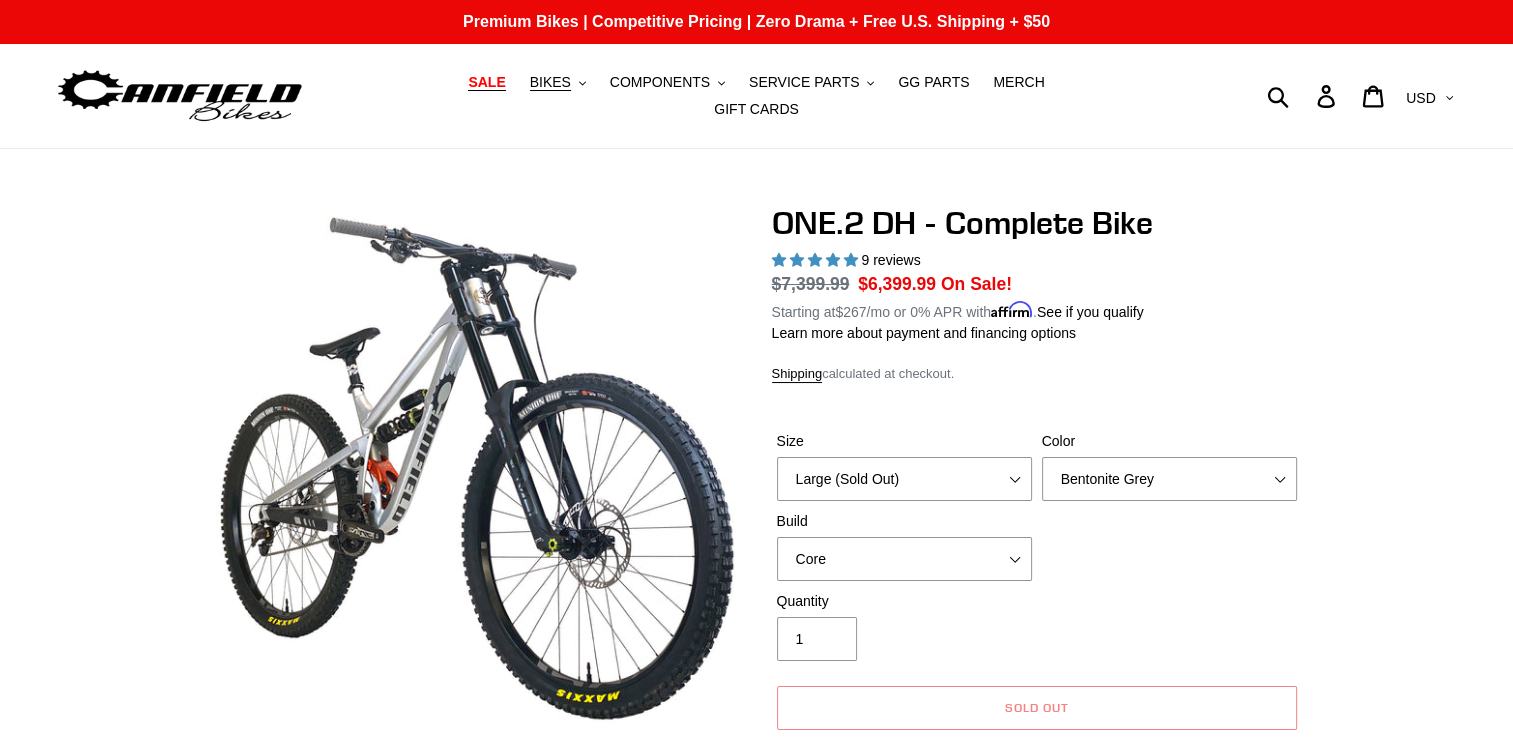 click on "SALE" at bounding box center [486, 82] 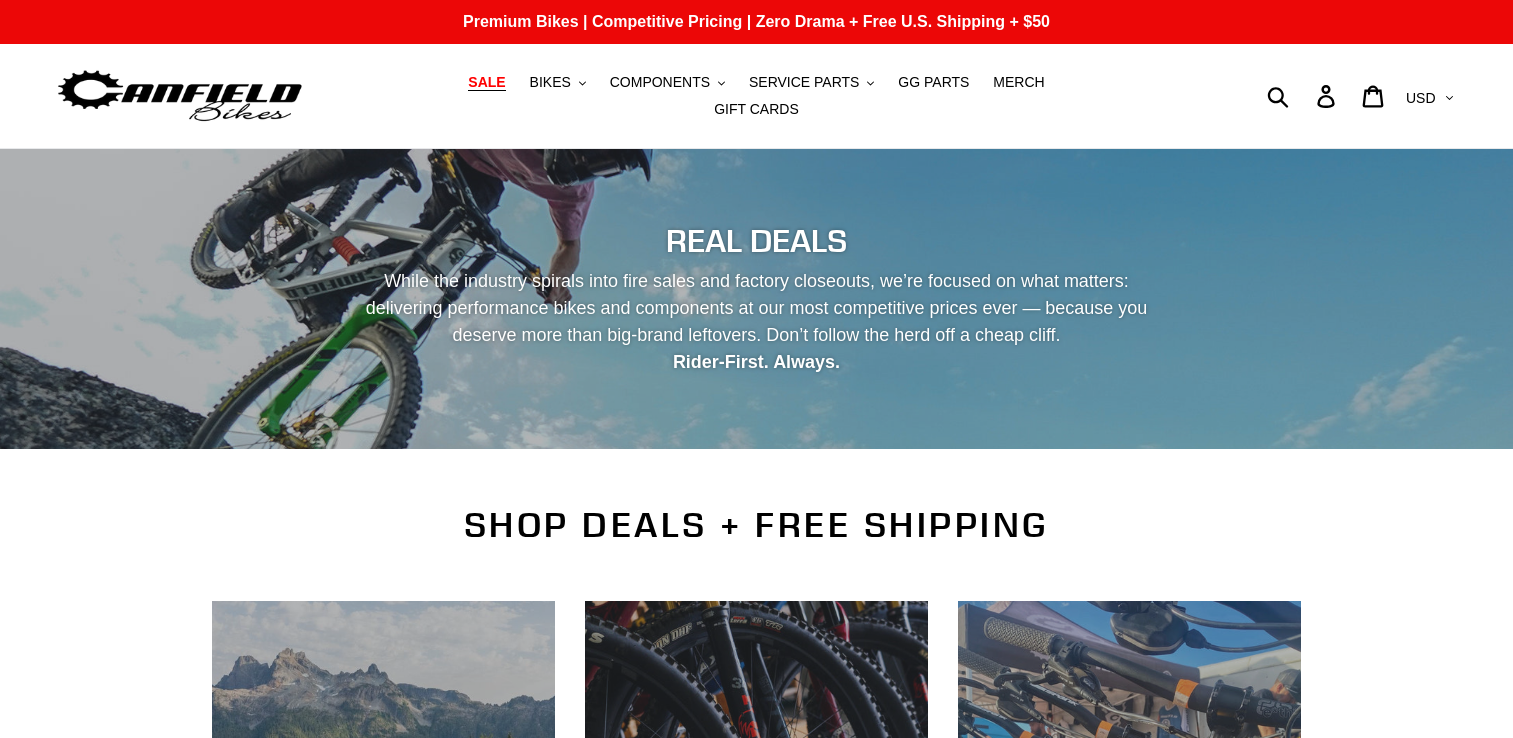 scroll, scrollTop: 0, scrollLeft: 0, axis: both 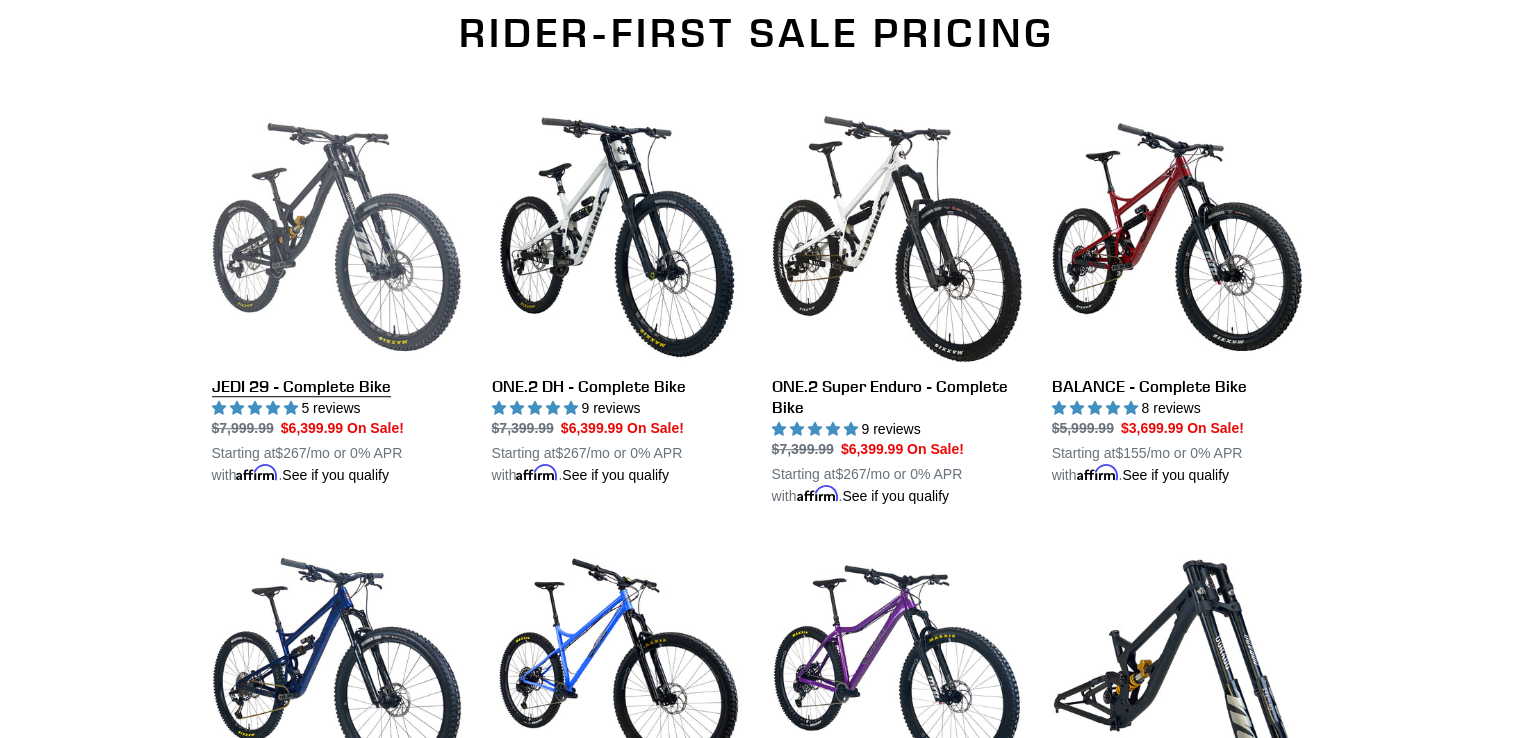 click on "JEDI 29 - Complete Bike" at bounding box center [337, 299] 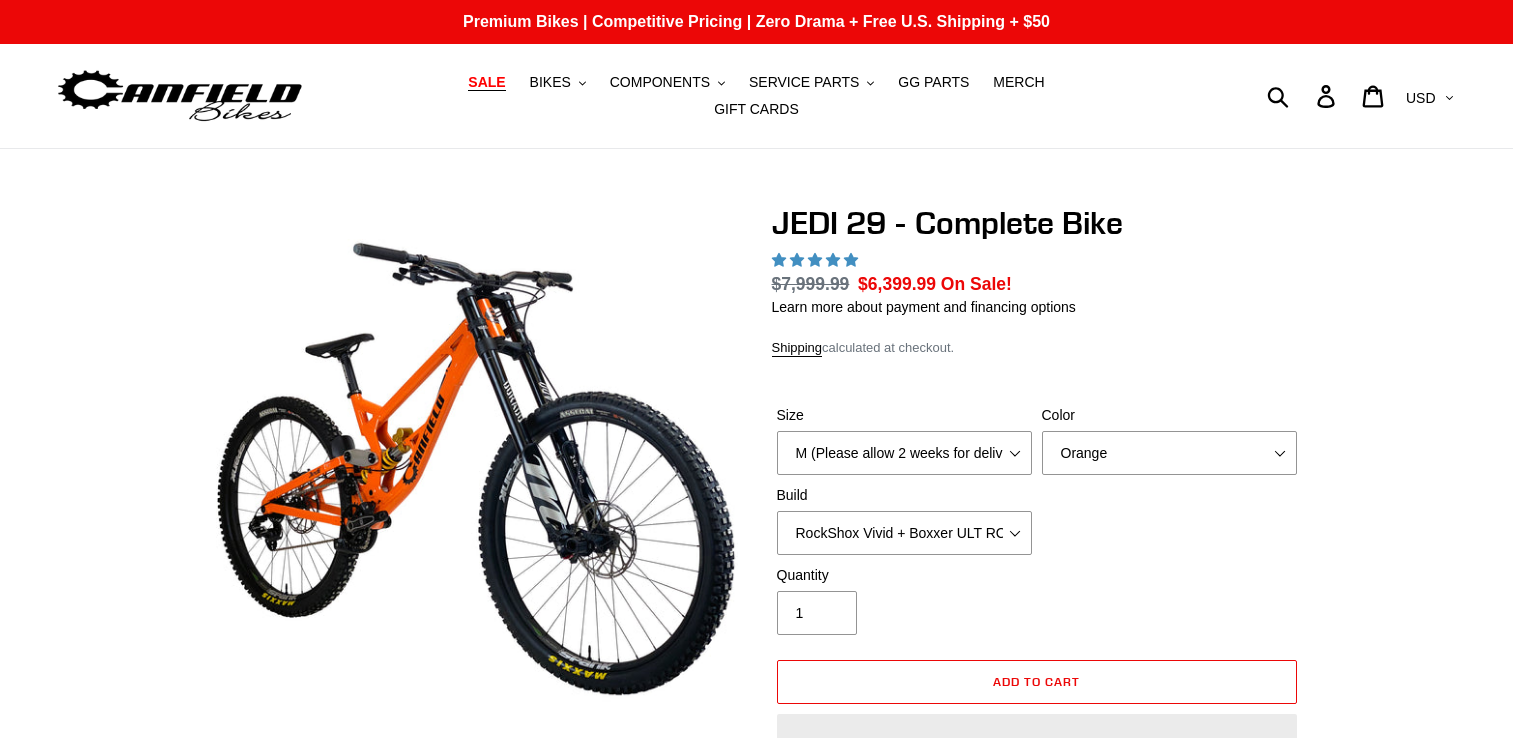 scroll, scrollTop: 0, scrollLeft: 0, axis: both 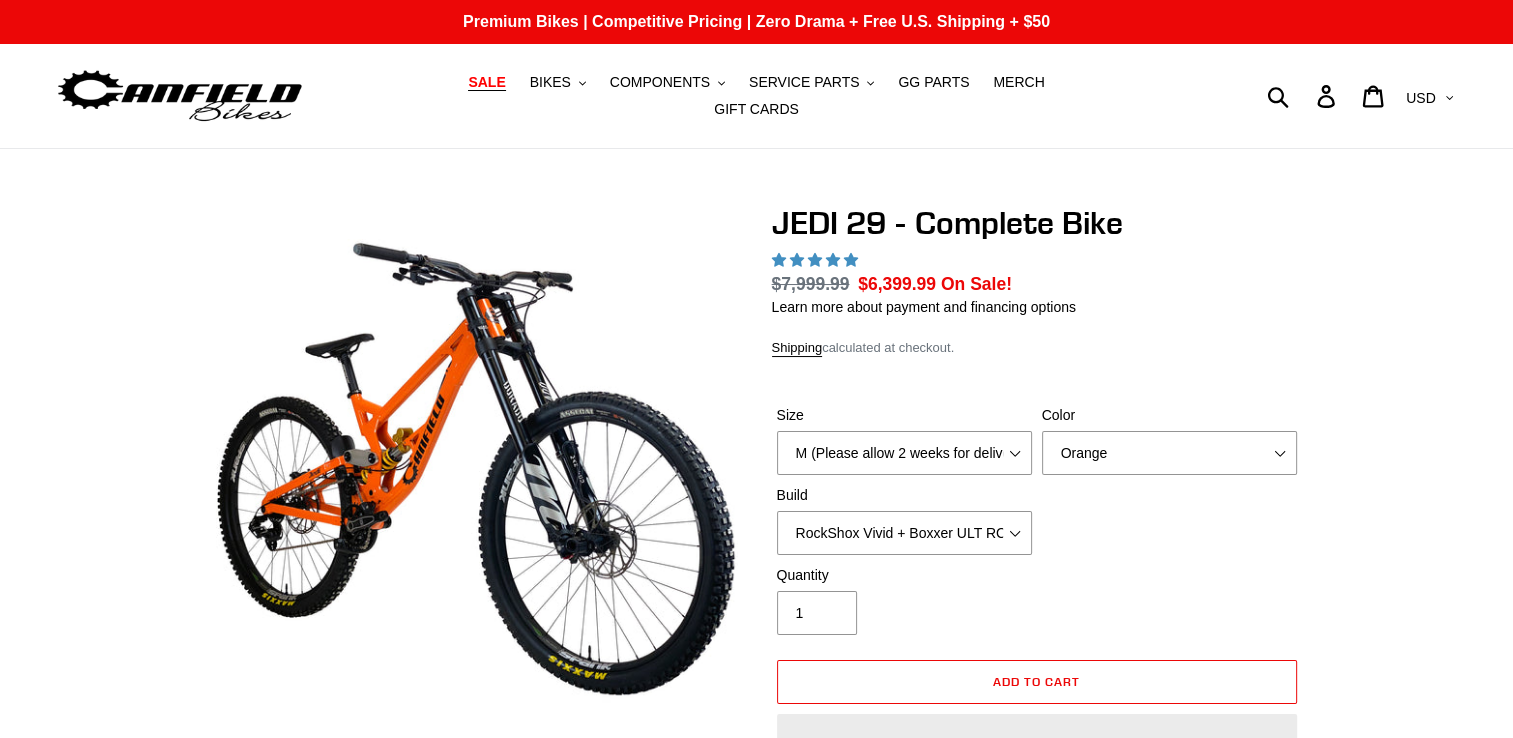 select on "highest-rating" 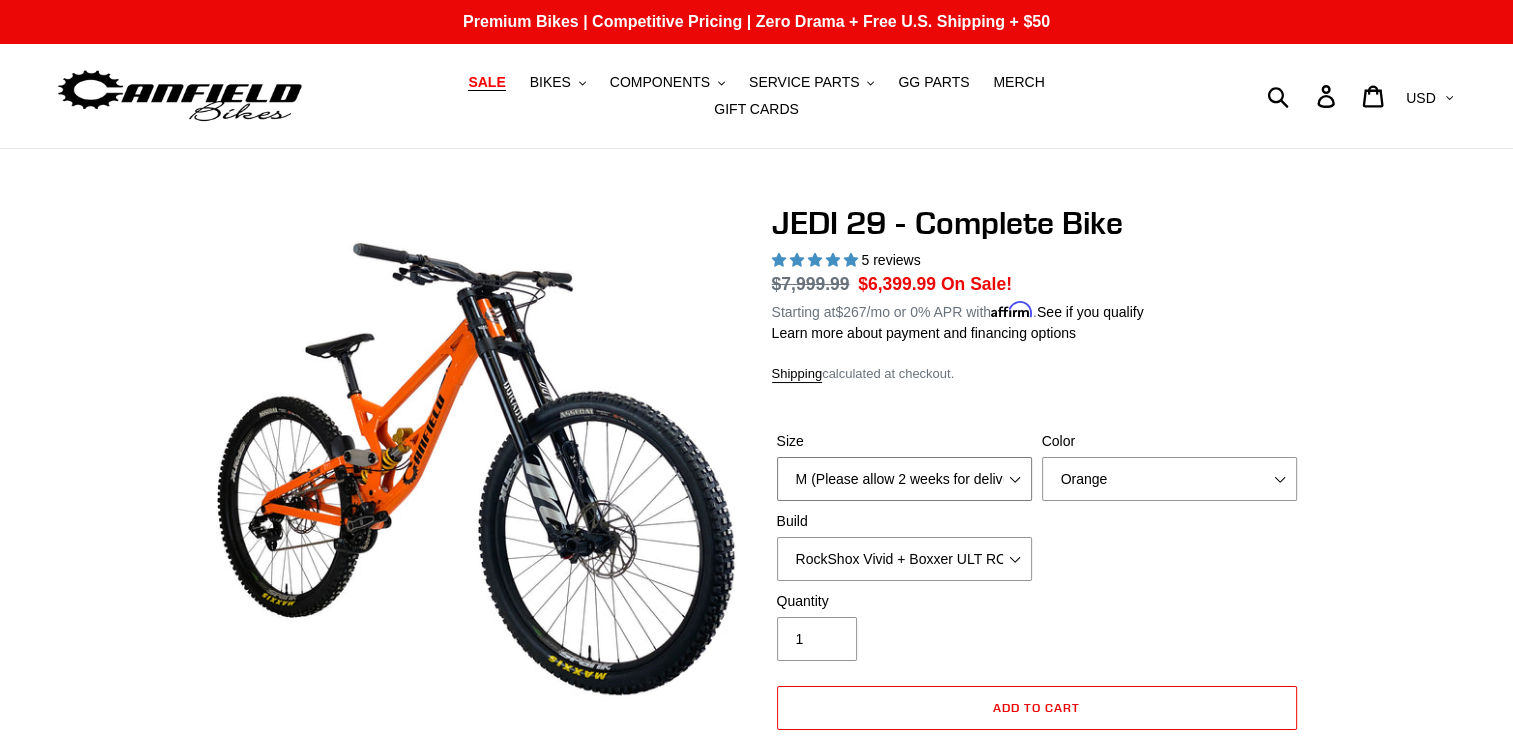 click on "M (Please allow 2 weeks for delivery)
L (Please allow 2 weeks for delivery)
XL (Please allow 2 weeks for delivery)" at bounding box center (904, 479) 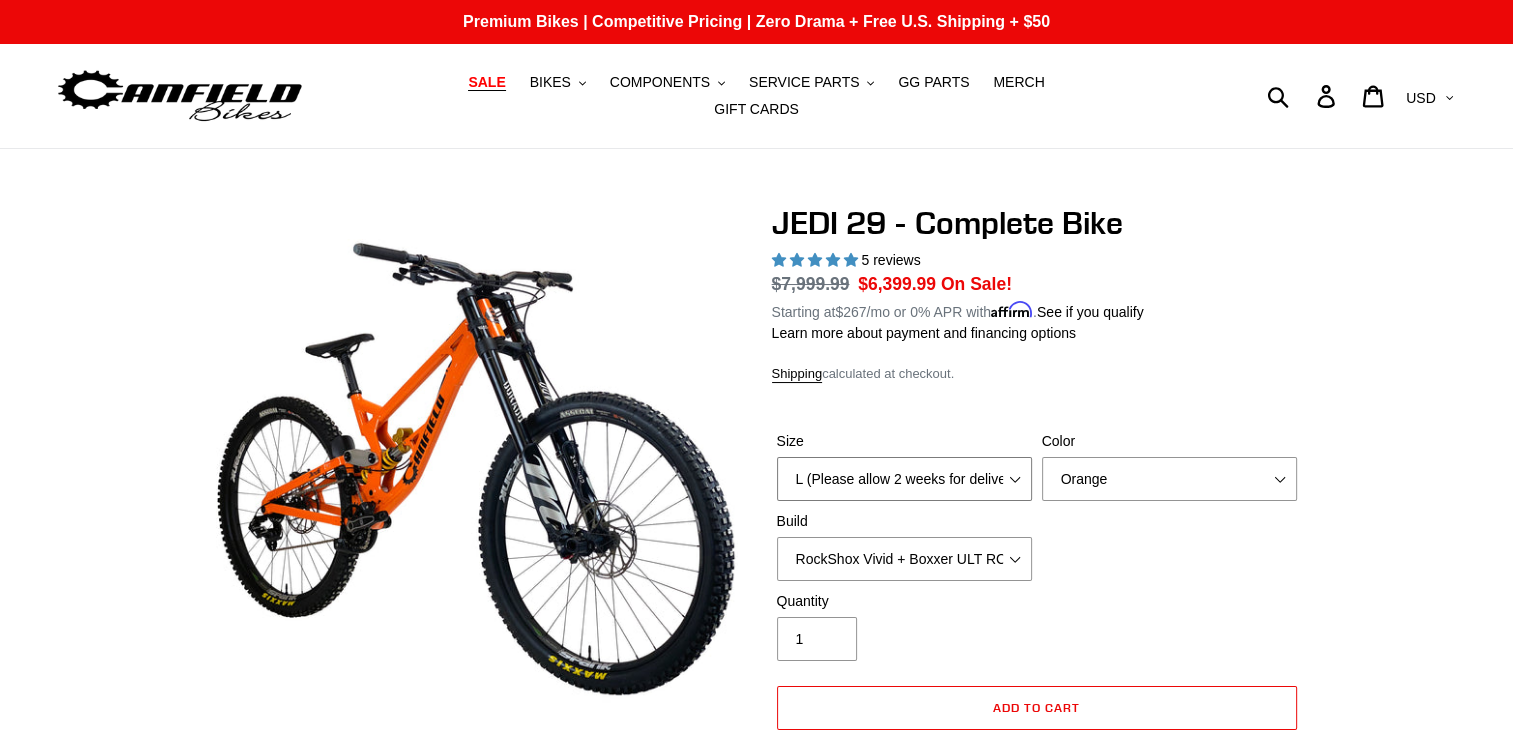 click on "M (Please allow 2 weeks for delivery)
L (Please allow 2 weeks for delivery)
XL (Please allow 2 weeks for delivery)" at bounding box center [904, 479] 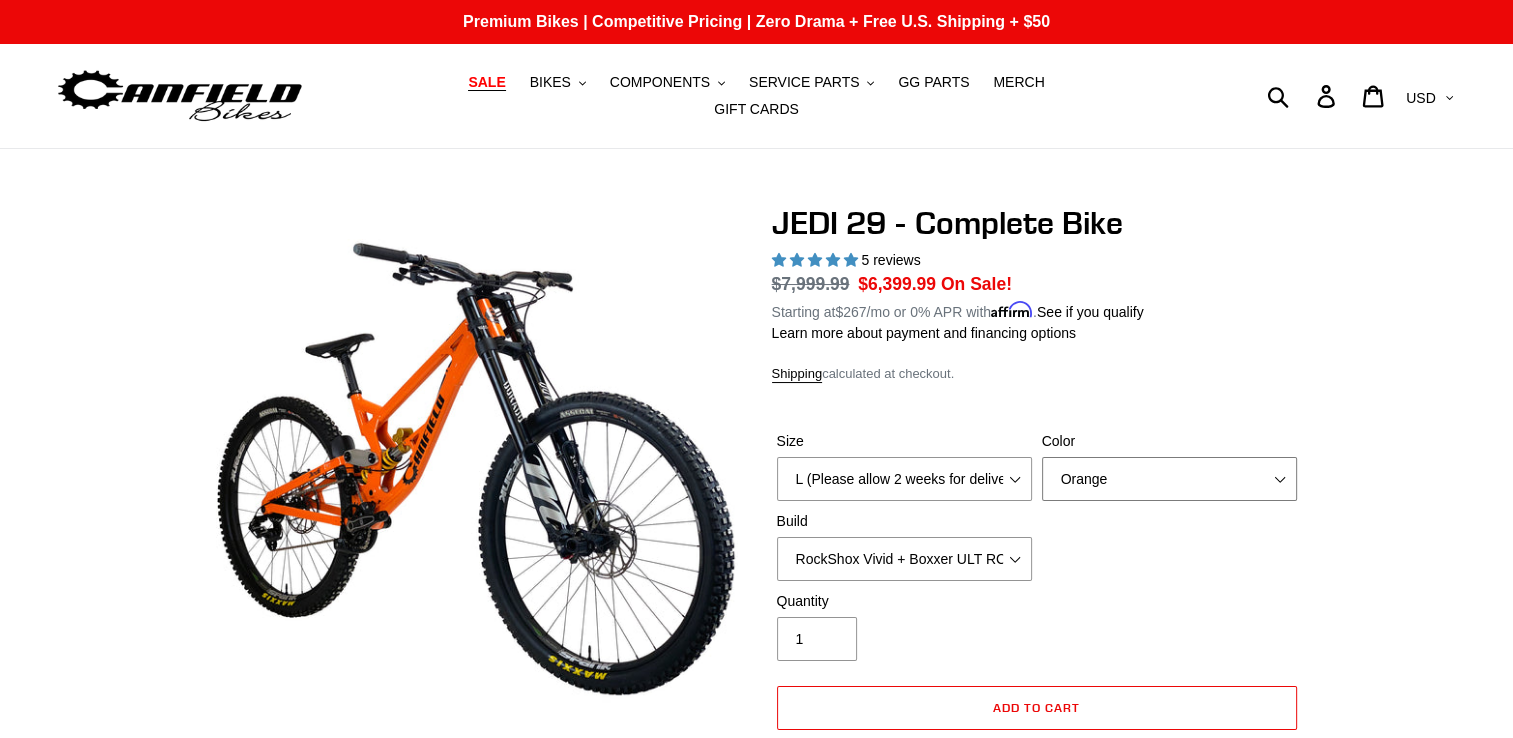 click on "Orange
Stealth Black
Raw" at bounding box center (1169, 479) 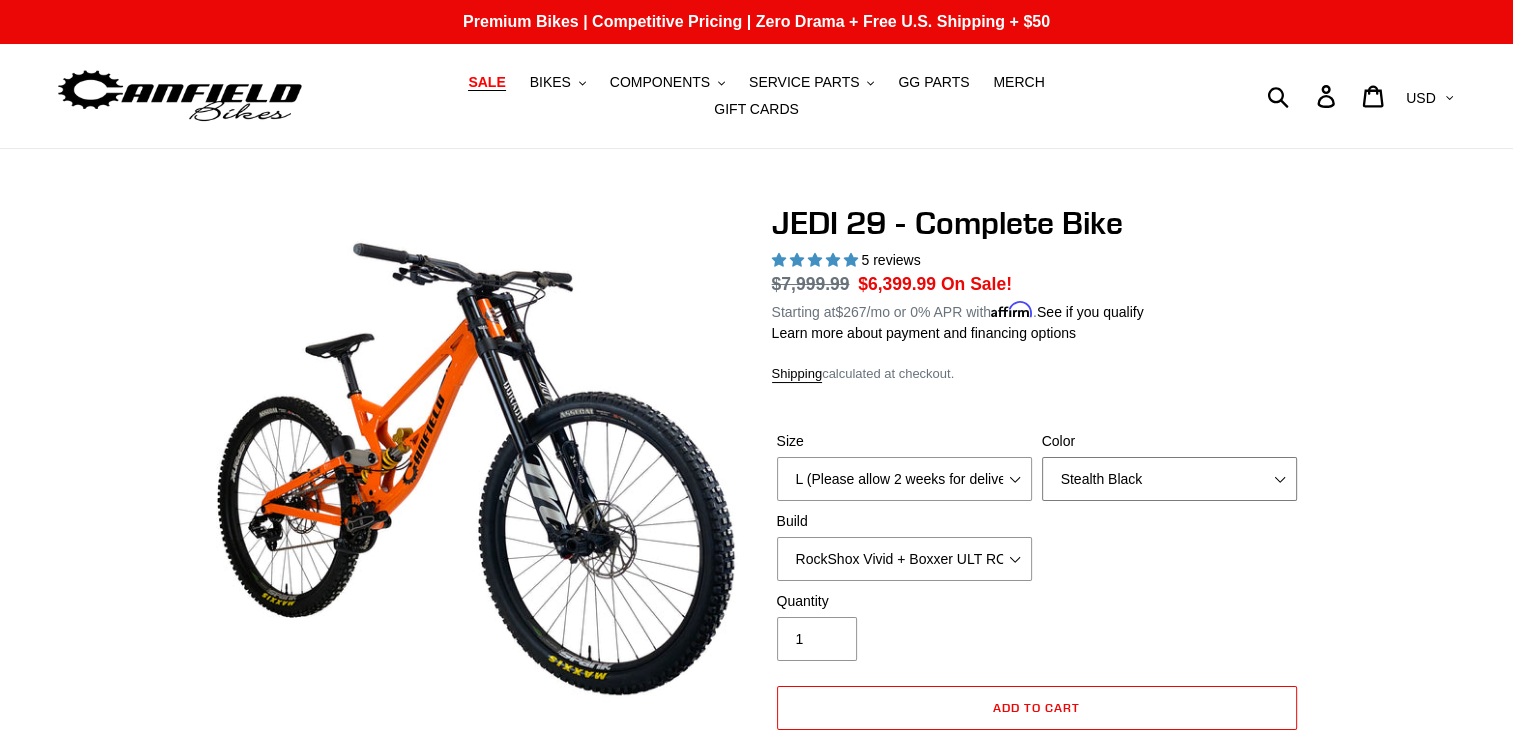 click on "Orange
Stealth Black
Raw" at bounding box center (1169, 479) 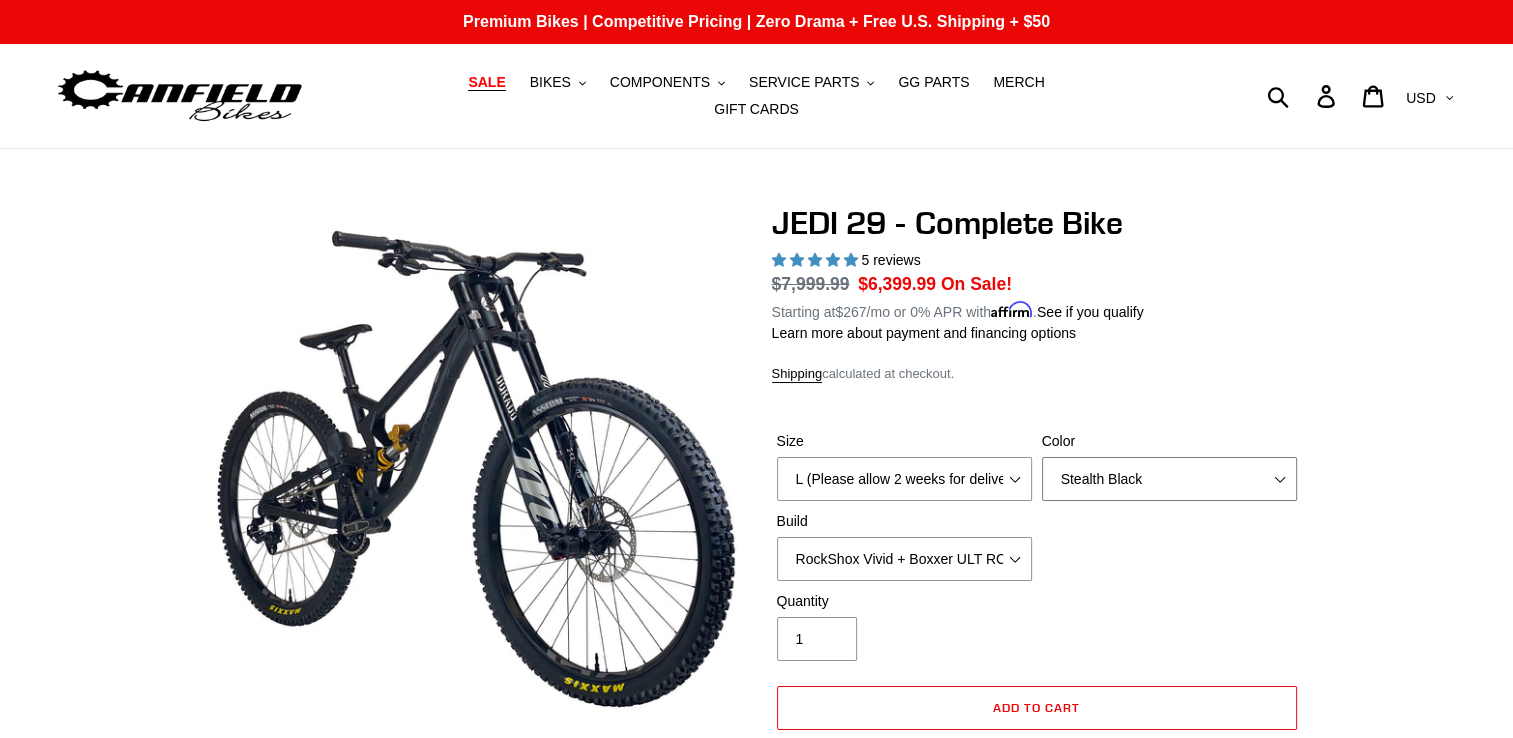 click on "Orange
Stealth Black
Raw" at bounding box center [1169, 479] 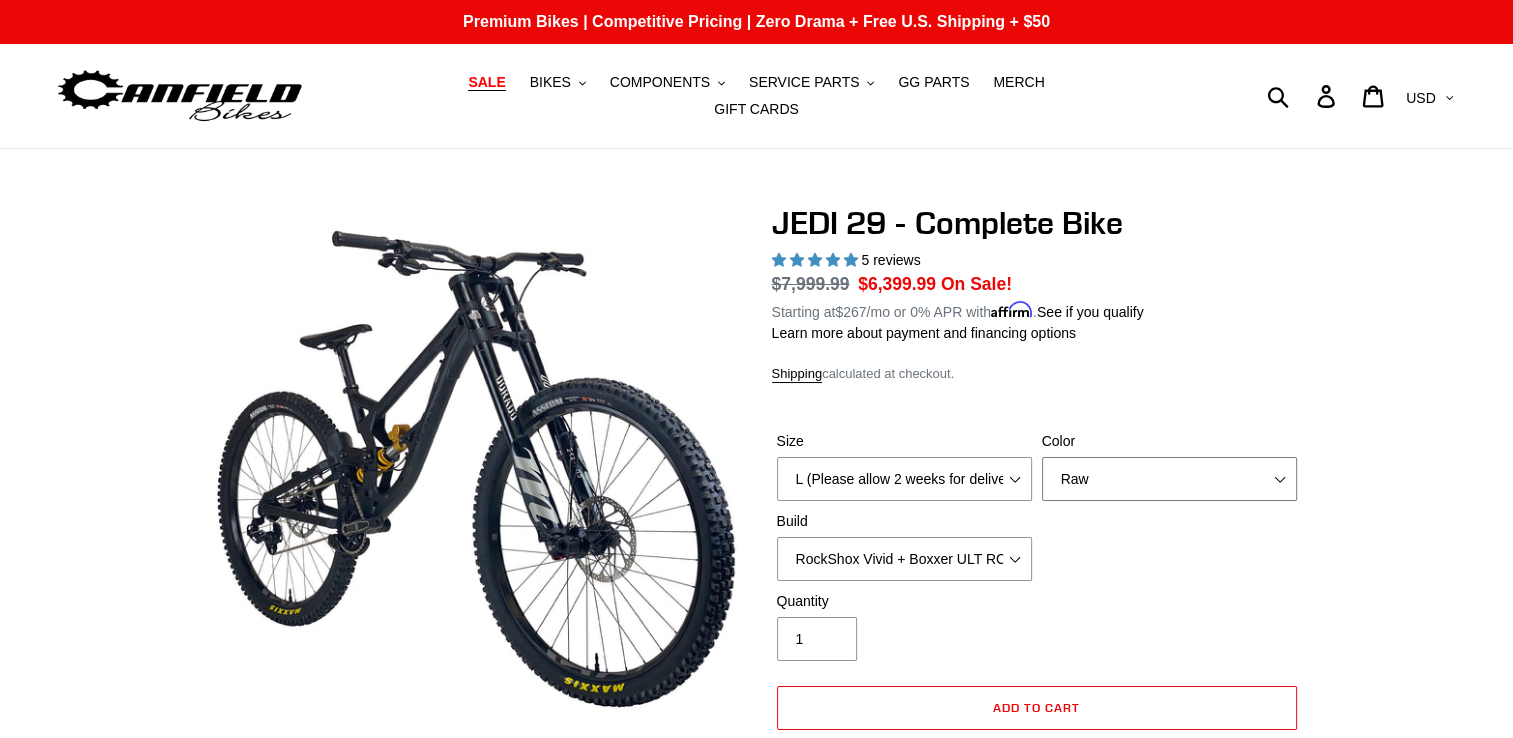 click on "Orange
Stealth Black
Raw" at bounding box center (1169, 479) 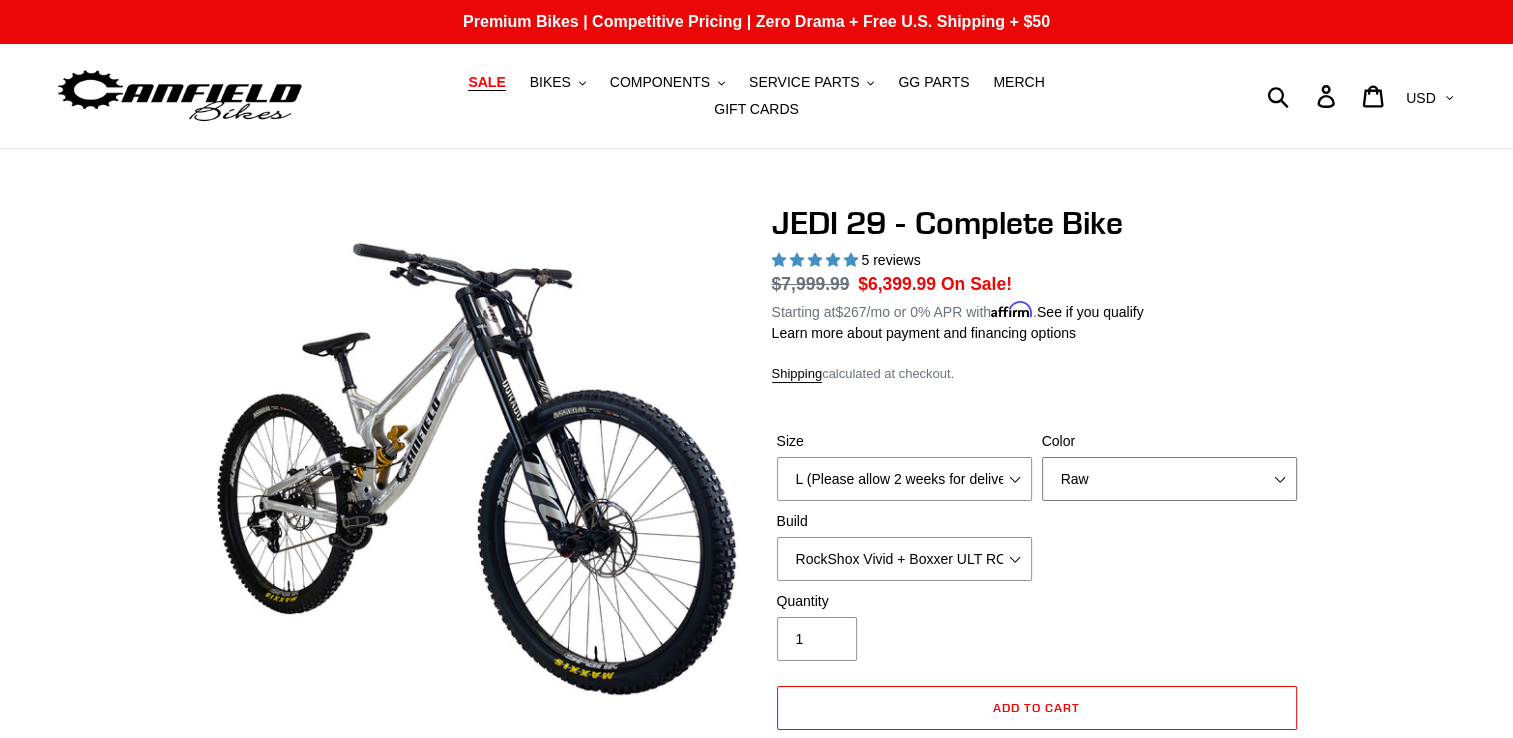 click on "Orange
Stealth Black
Raw" at bounding box center (1169, 479) 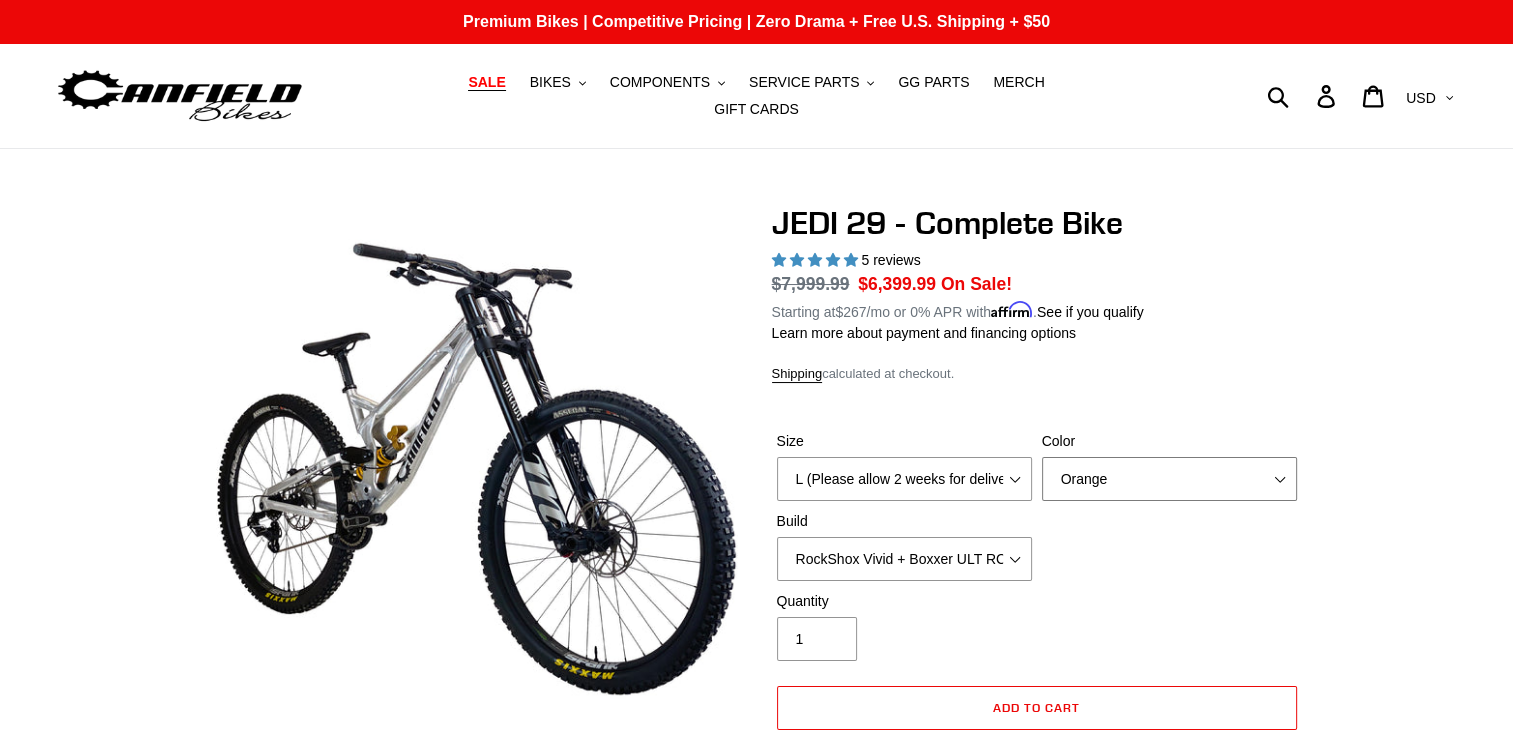 click on "Orange
Stealth Black
Raw" at bounding box center (1169, 479) 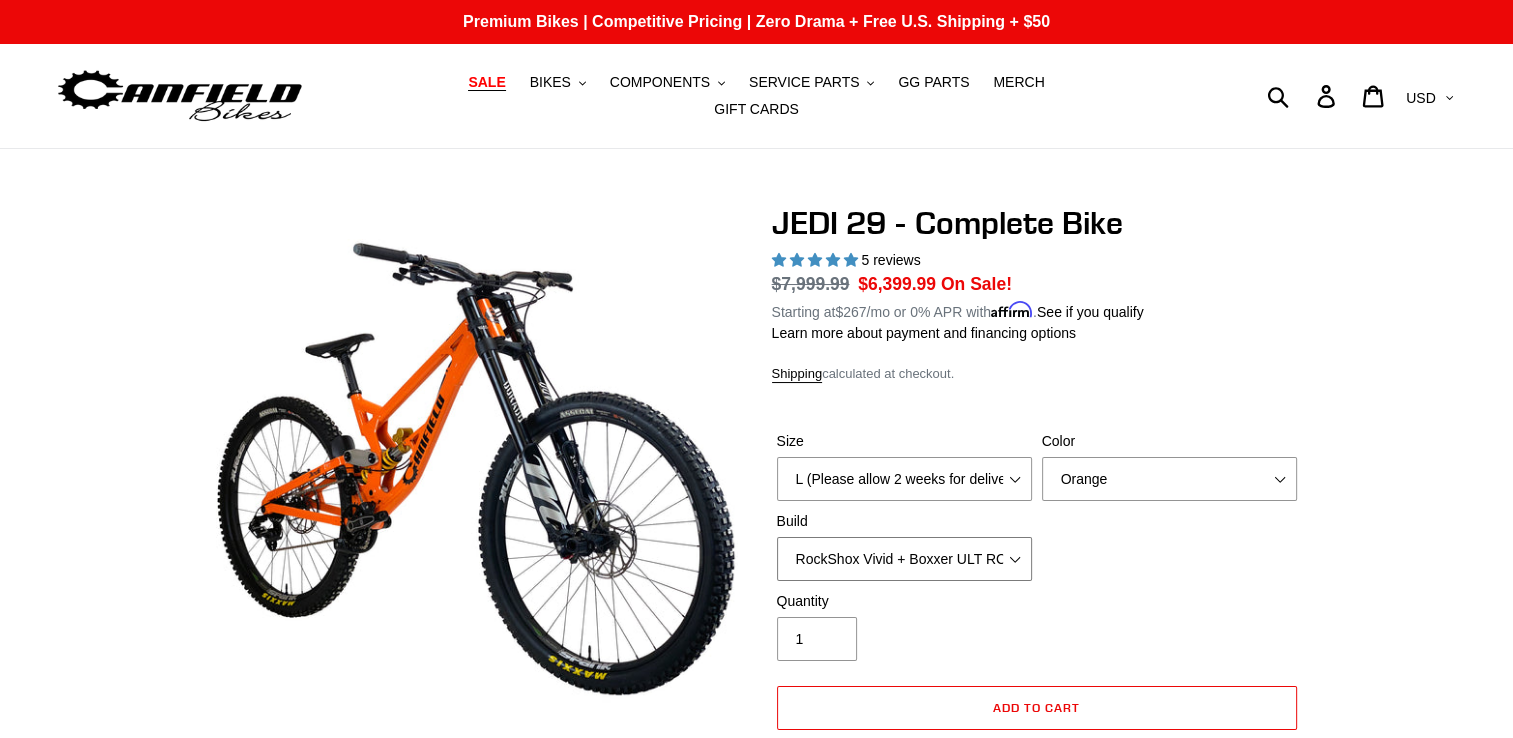 click on "RockShox Vivid + Boxxer ULT RC2 C3 200 + SRAM XO
RockShox Vivid + Boxxer ULT RC2 C3 200 + Shimano
Fox DHX2 + Fox 40 Float Grip 2 203 + SRAM XO
Fox DHX2 + Fox 40 Float Grip 2 203 + Shimano
EXT eStoria LOK V3 + EXT Vaia 200 + SRAM XO
EXT eStoria LOK V3 + EXT Vaia 200 + Shimano" at bounding box center [904, 559] 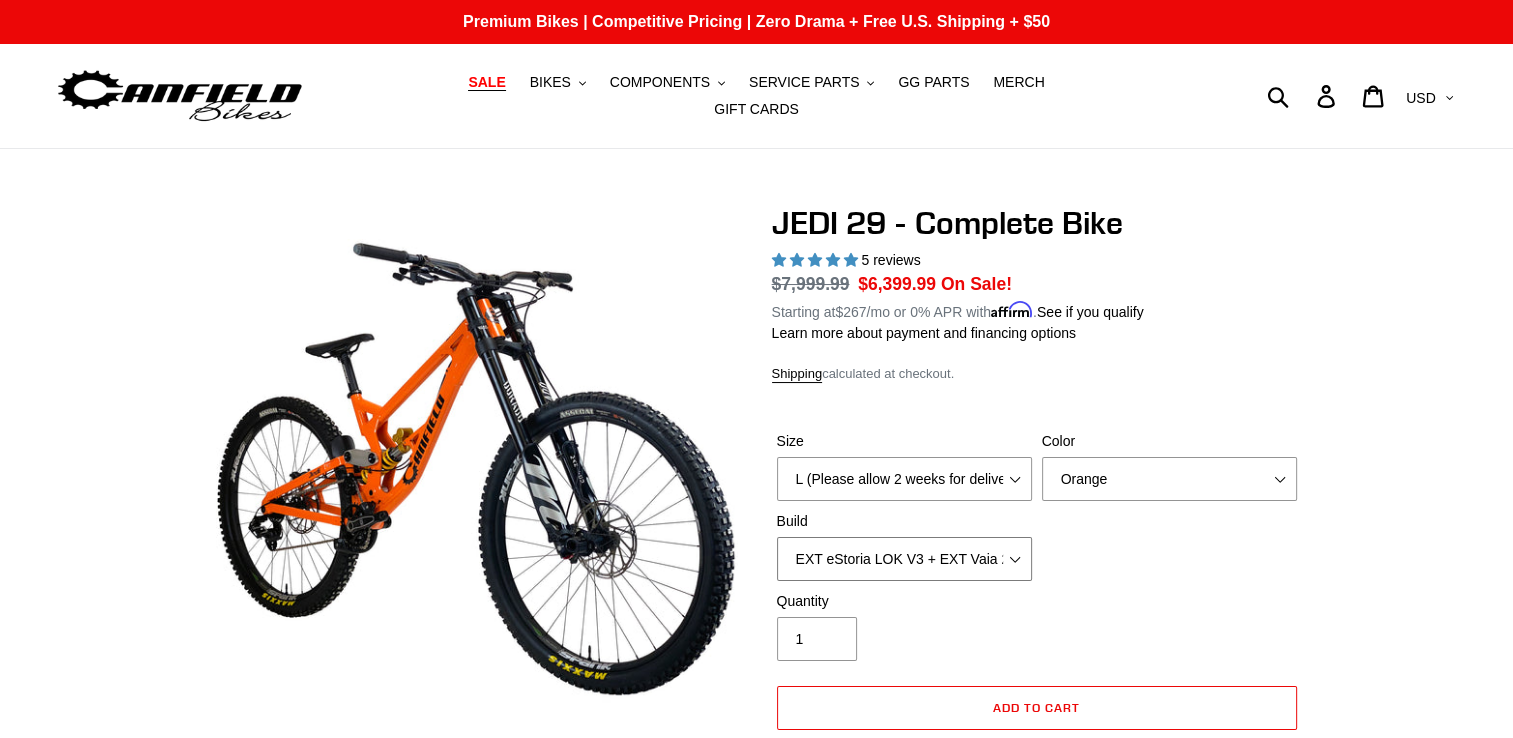 click on "RockShox Vivid + Boxxer ULT RC2 C3 200 + SRAM XO
RockShox Vivid + Boxxer ULT RC2 C3 200 + Shimano
Fox DHX2 + Fox 40 Float Grip 2 203 + SRAM XO
Fox DHX2 + Fox 40 Float Grip 2 203 + Shimano
EXT eStoria LOK V3 + EXT Vaia 200 + SRAM XO
EXT eStoria LOK V3 + EXT Vaia 200 + Shimano" at bounding box center [904, 559] 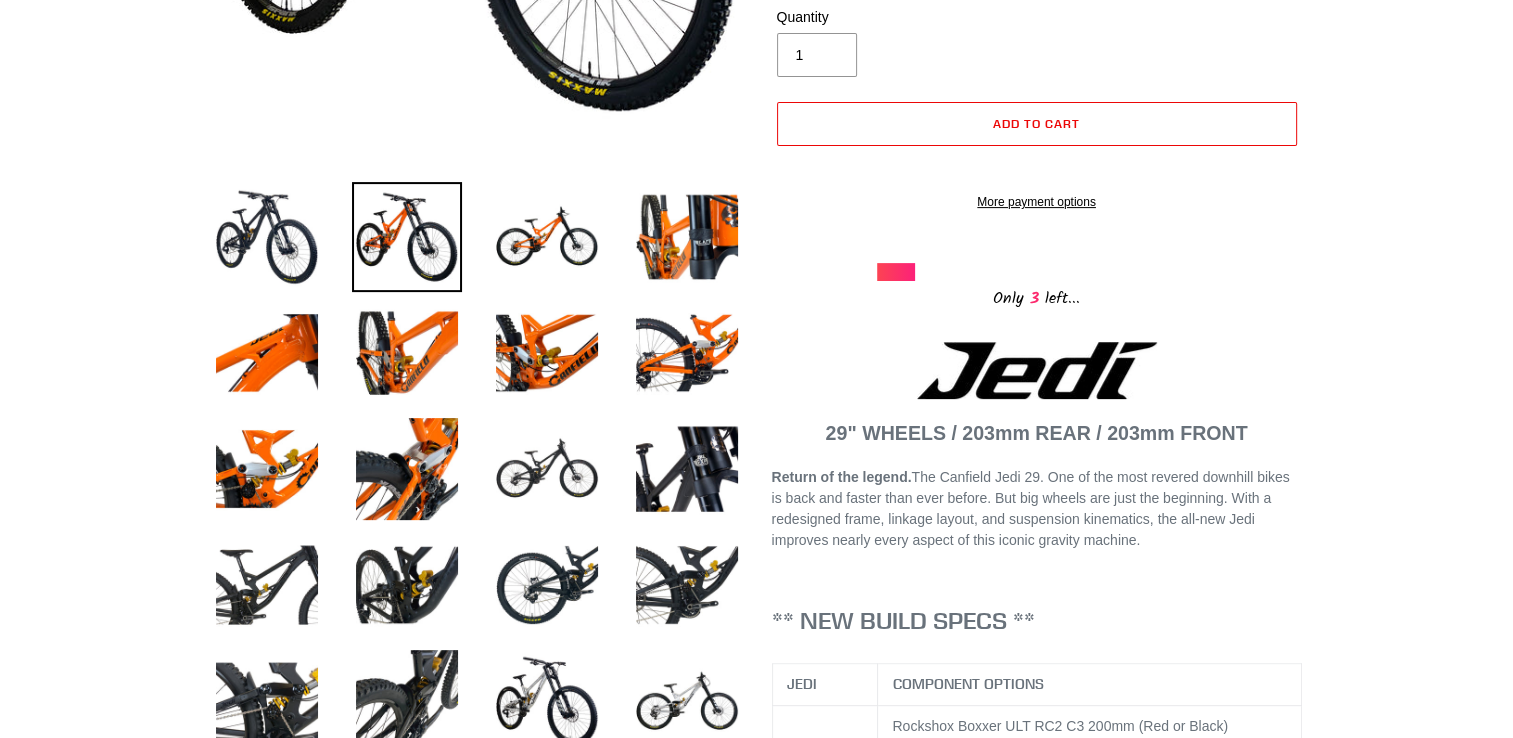 scroll, scrollTop: 524, scrollLeft: 0, axis: vertical 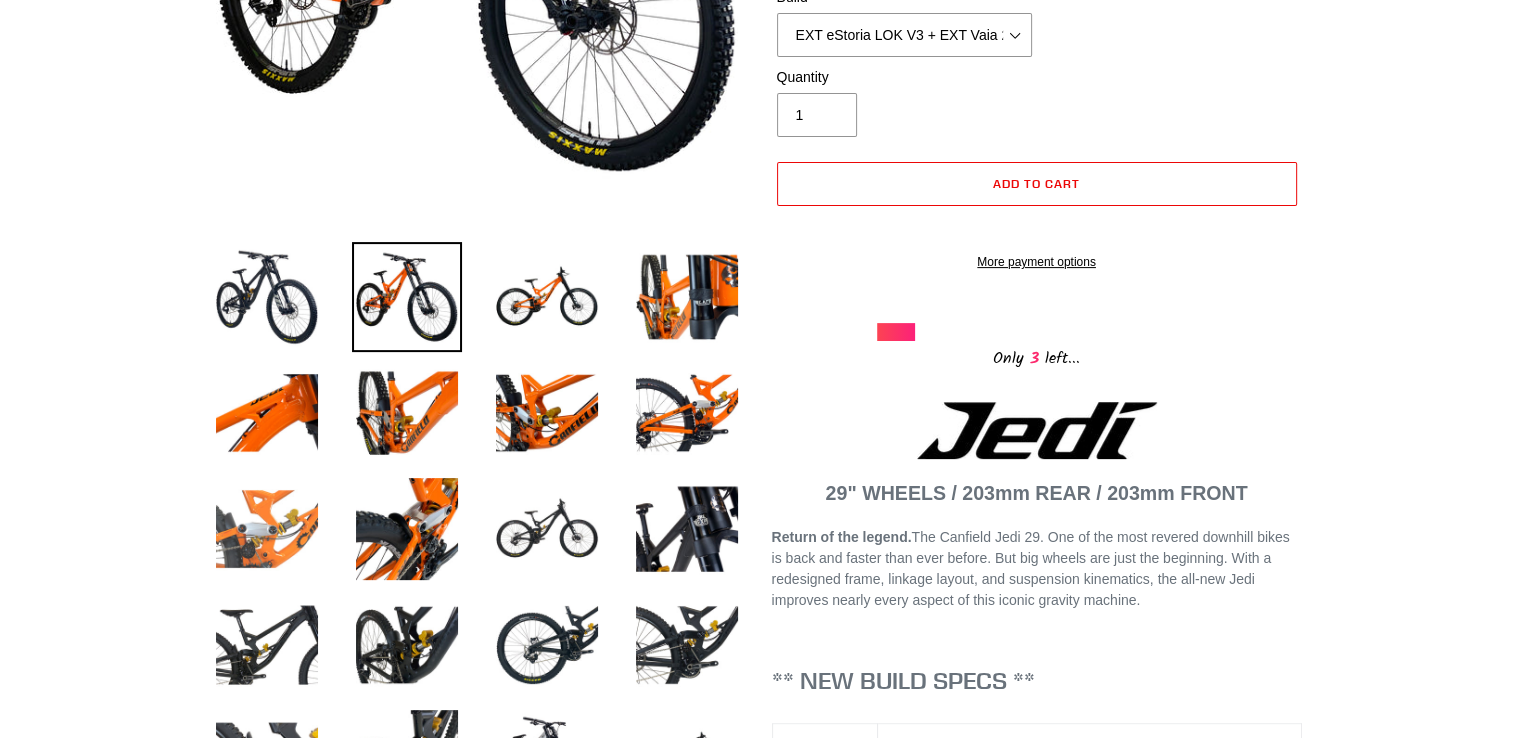 click at bounding box center [267, 529] 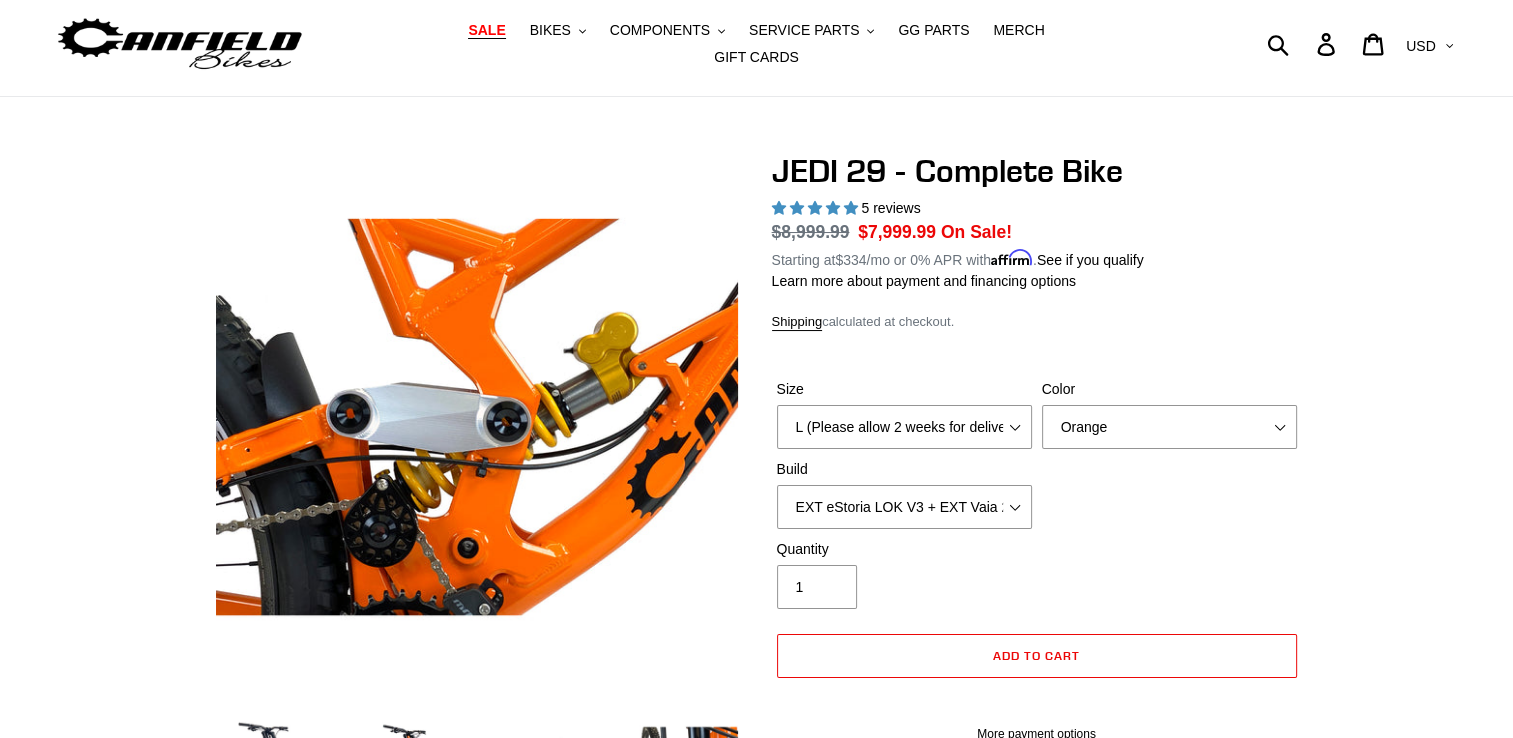 scroll, scrollTop: 0, scrollLeft: 0, axis: both 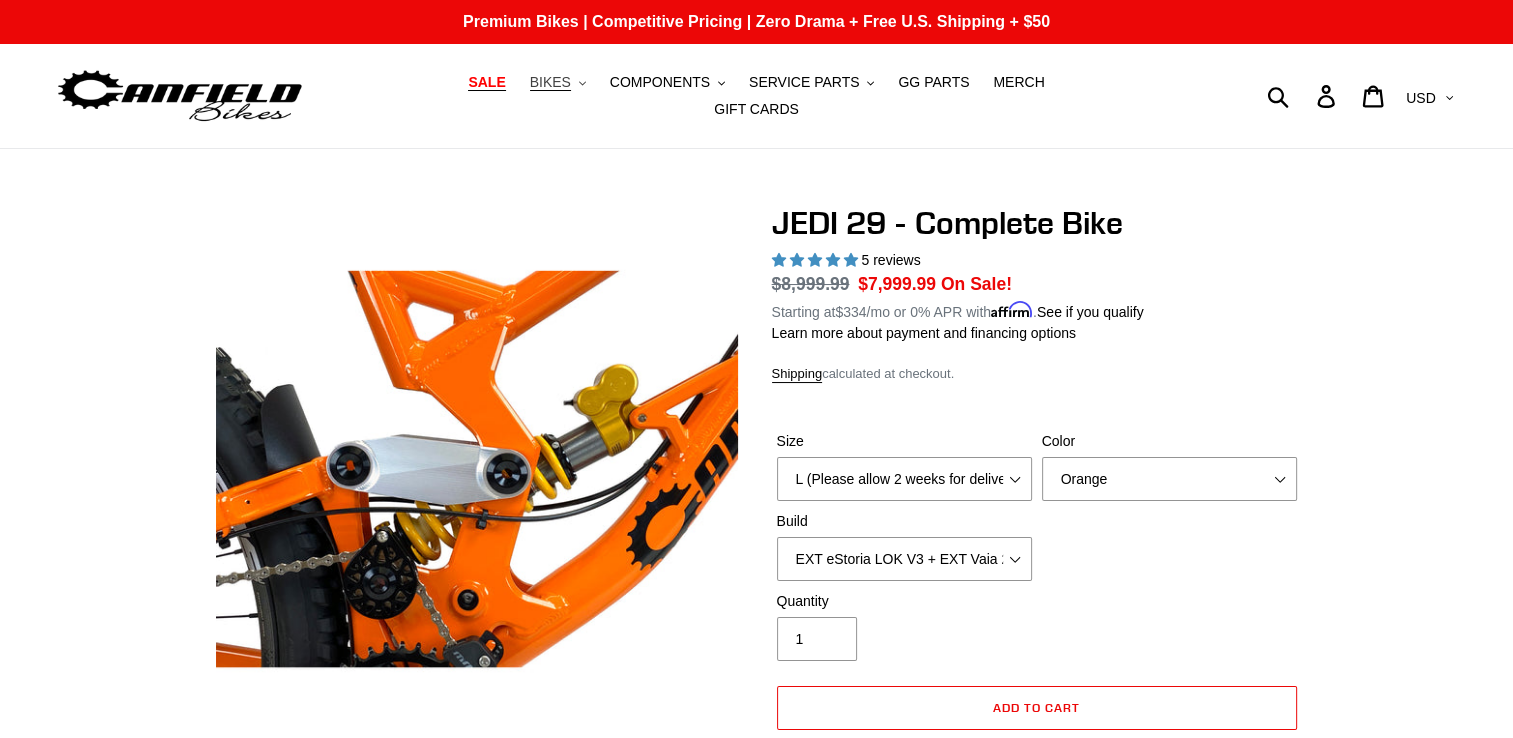 click on "BIKES" at bounding box center (550, 82) 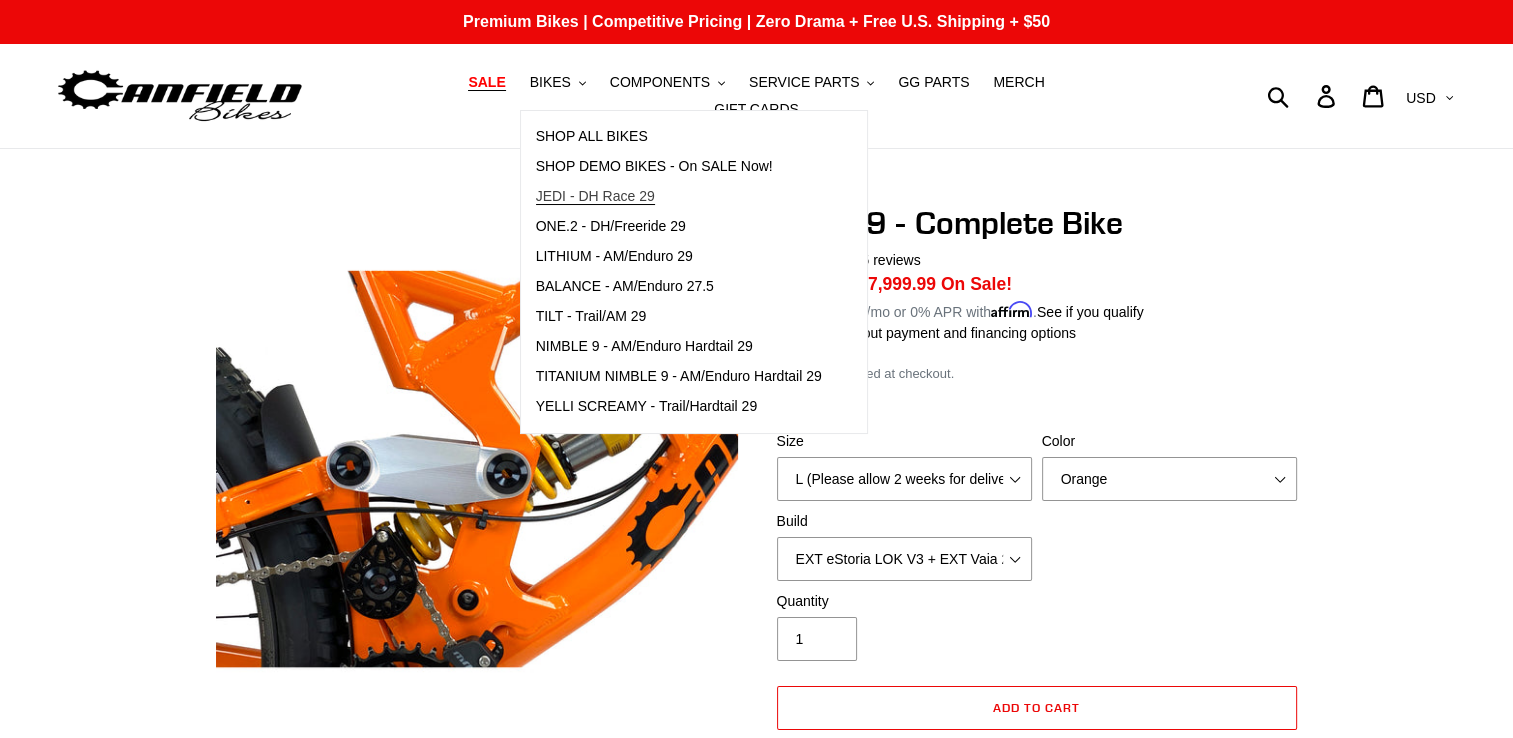 click on "JEDI - DH Race 29" at bounding box center [595, 196] 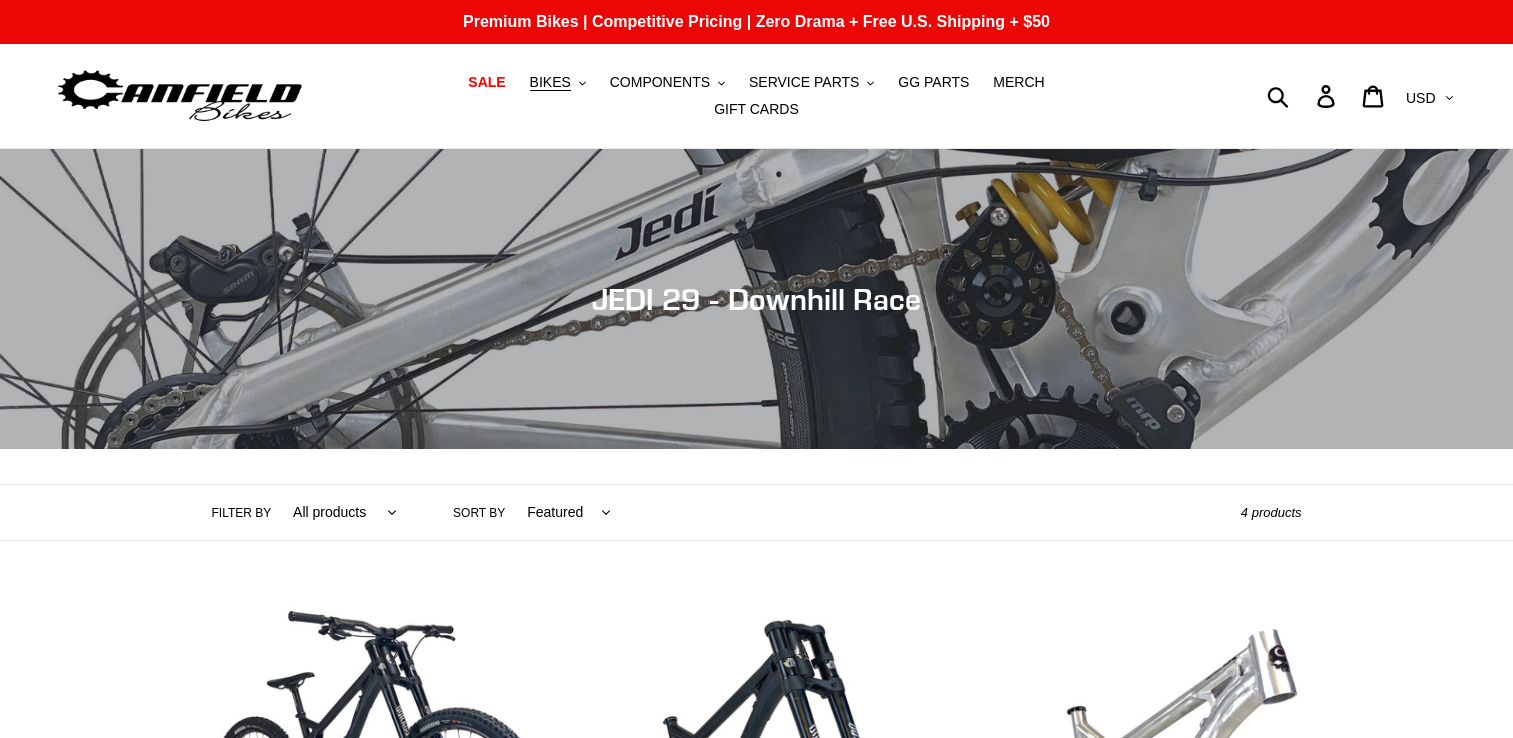 scroll, scrollTop: 0, scrollLeft: 0, axis: both 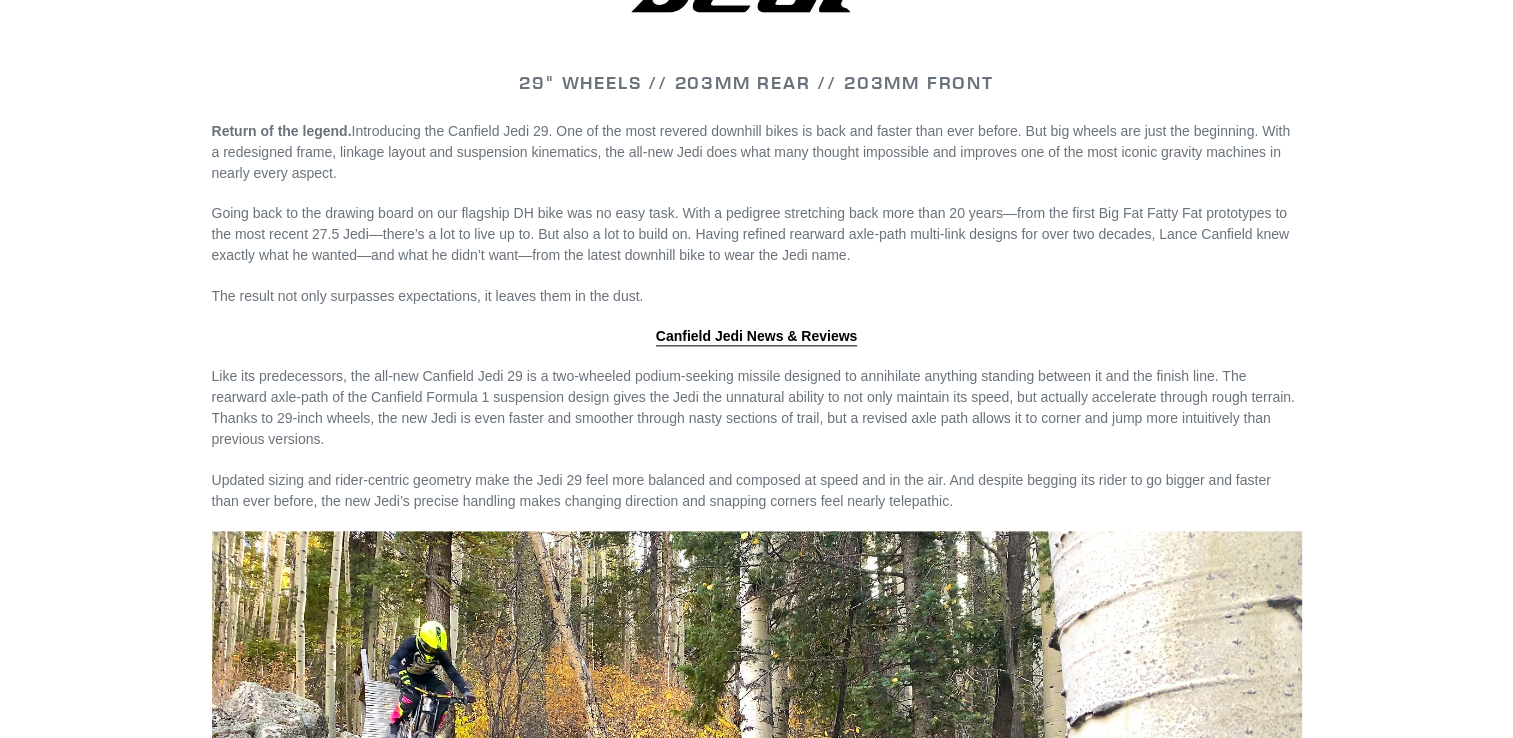 click on "Updated sizing and rider-centric geometry make the Jedi 29 feel more balanced and composed at speed and in the air. And despite begging its rider to go bigger and faster than ever before, the new Jedi’s precise handling makes changing direction and snapping corners feel nearly telepathic." at bounding box center [757, 491] 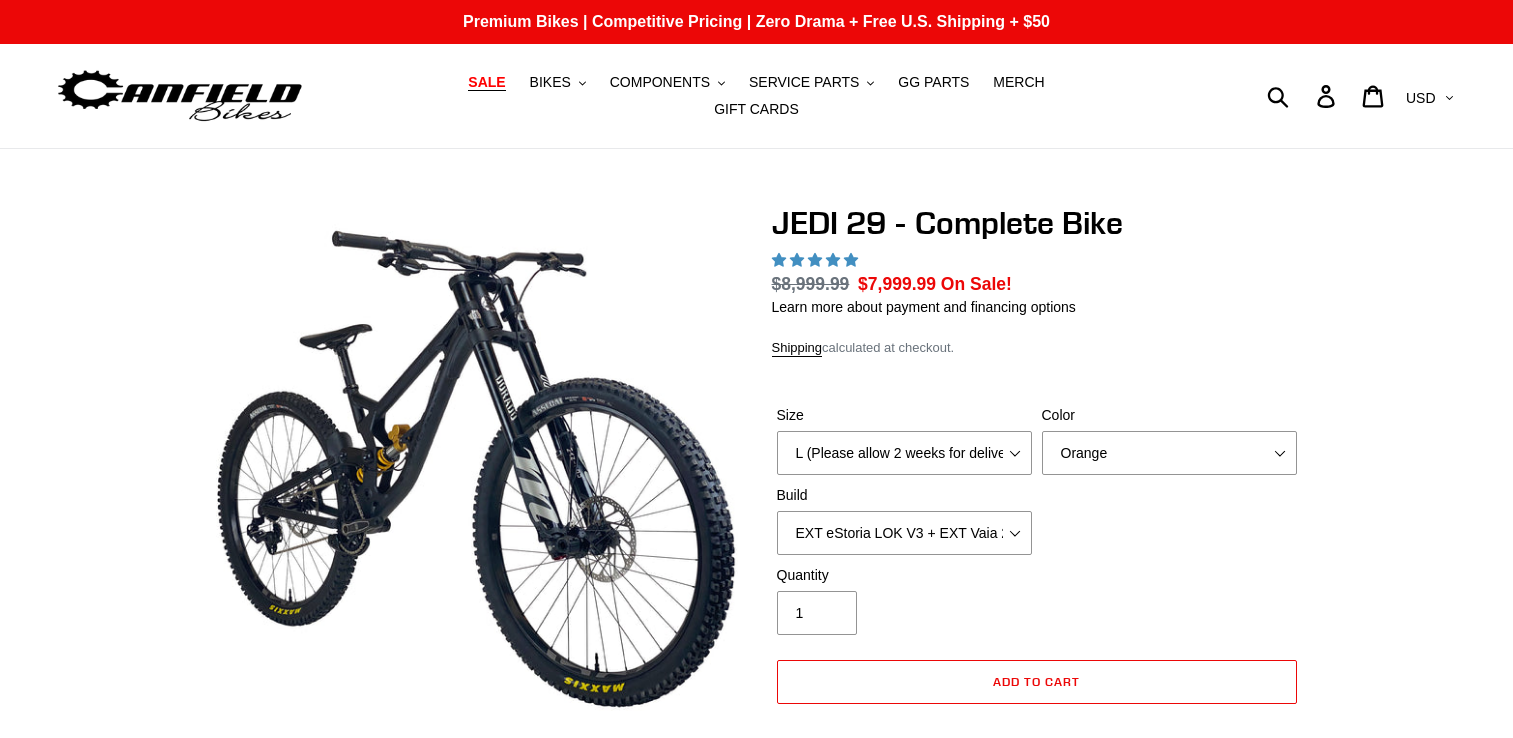 scroll, scrollTop: 0, scrollLeft: 0, axis: both 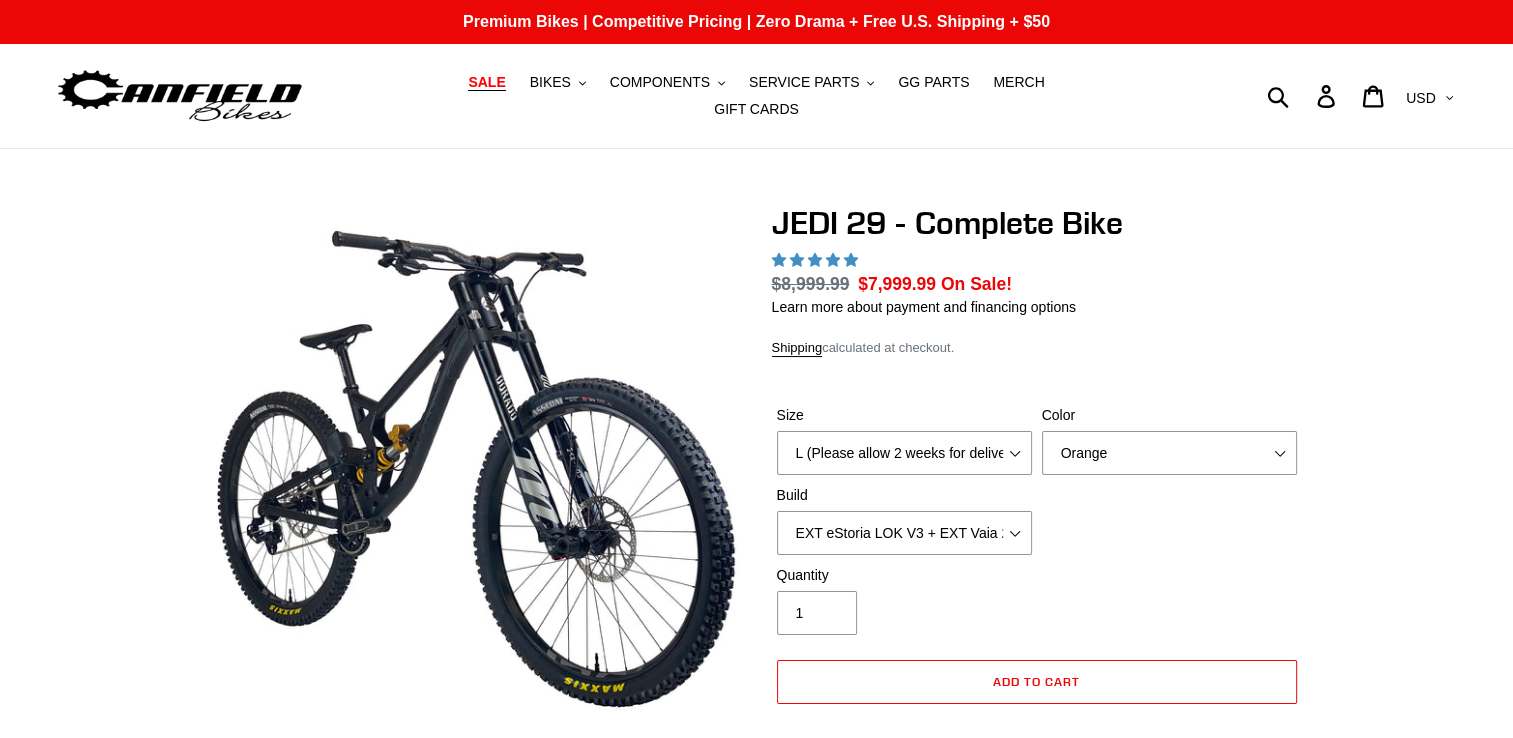 select on "highest-rating" 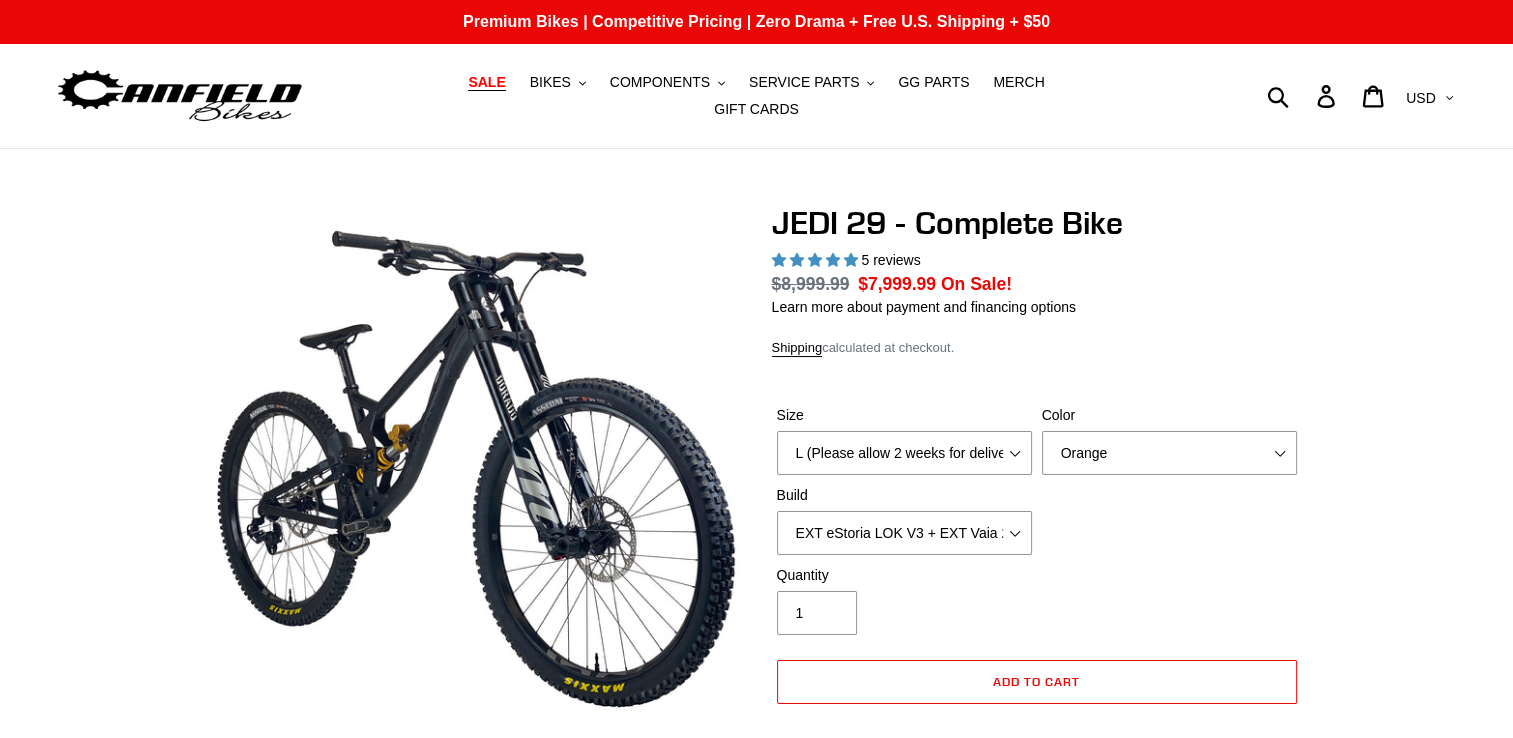 scroll, scrollTop: 0, scrollLeft: 0, axis: both 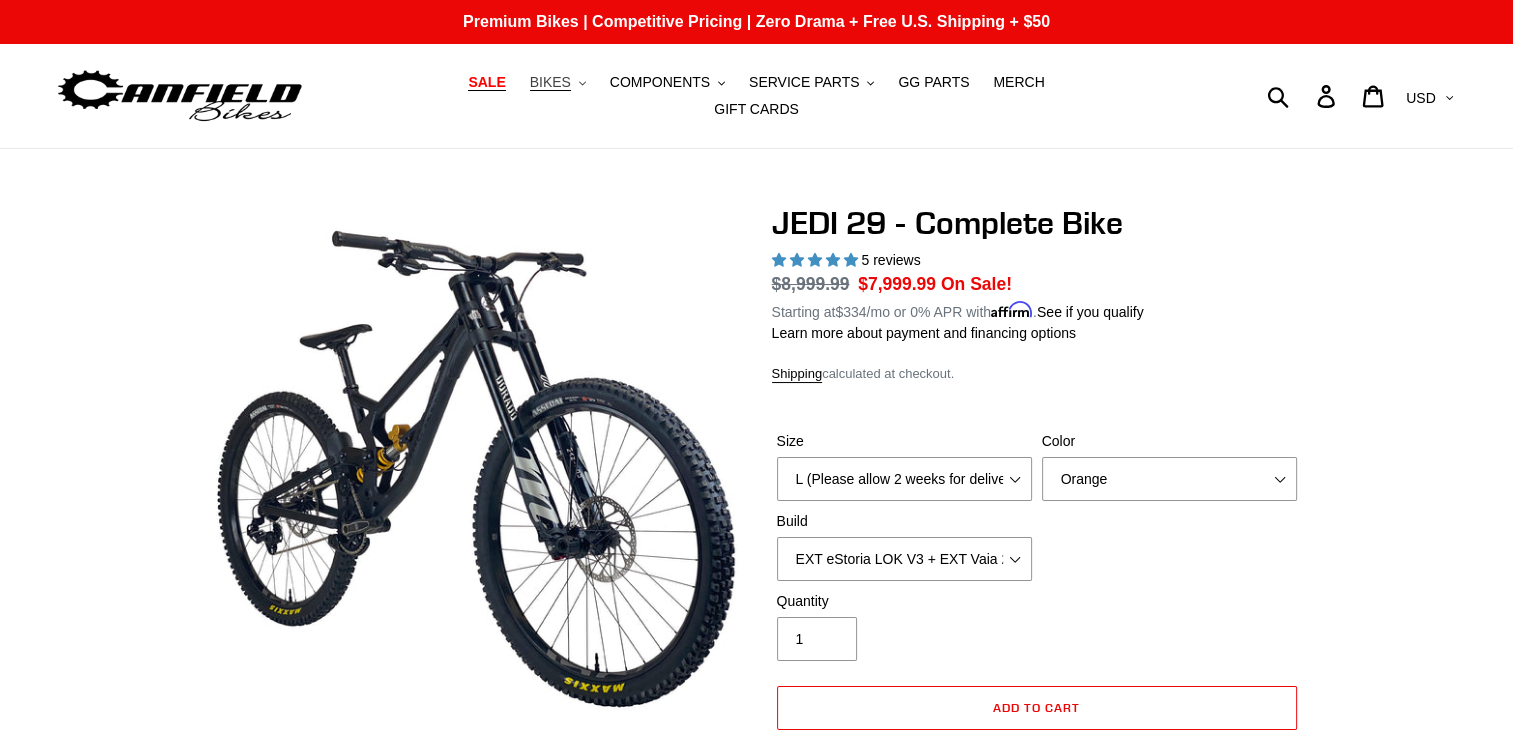 click on "BIKES" at bounding box center [550, 82] 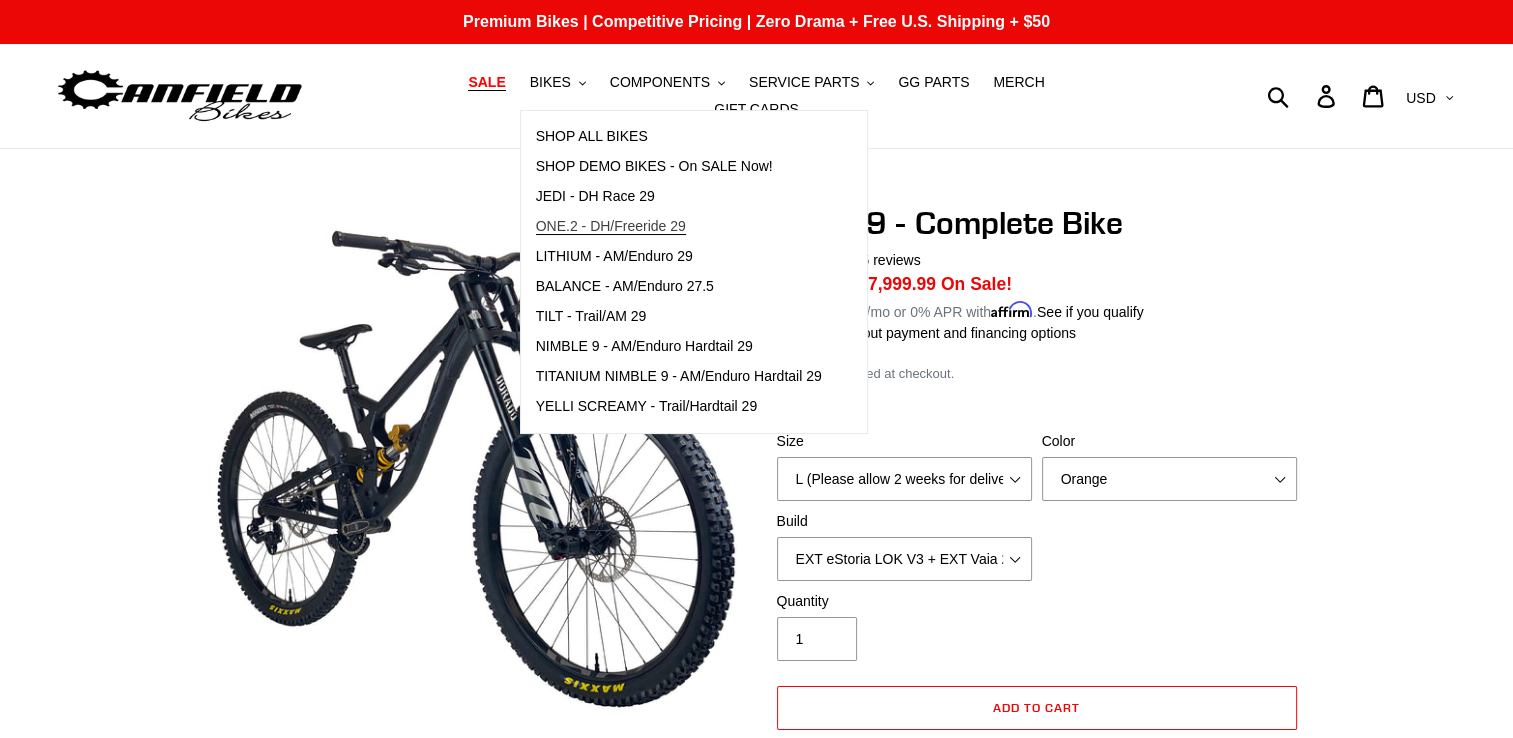 click on "ONE.2 - DH/Freeride 29" at bounding box center (611, 226) 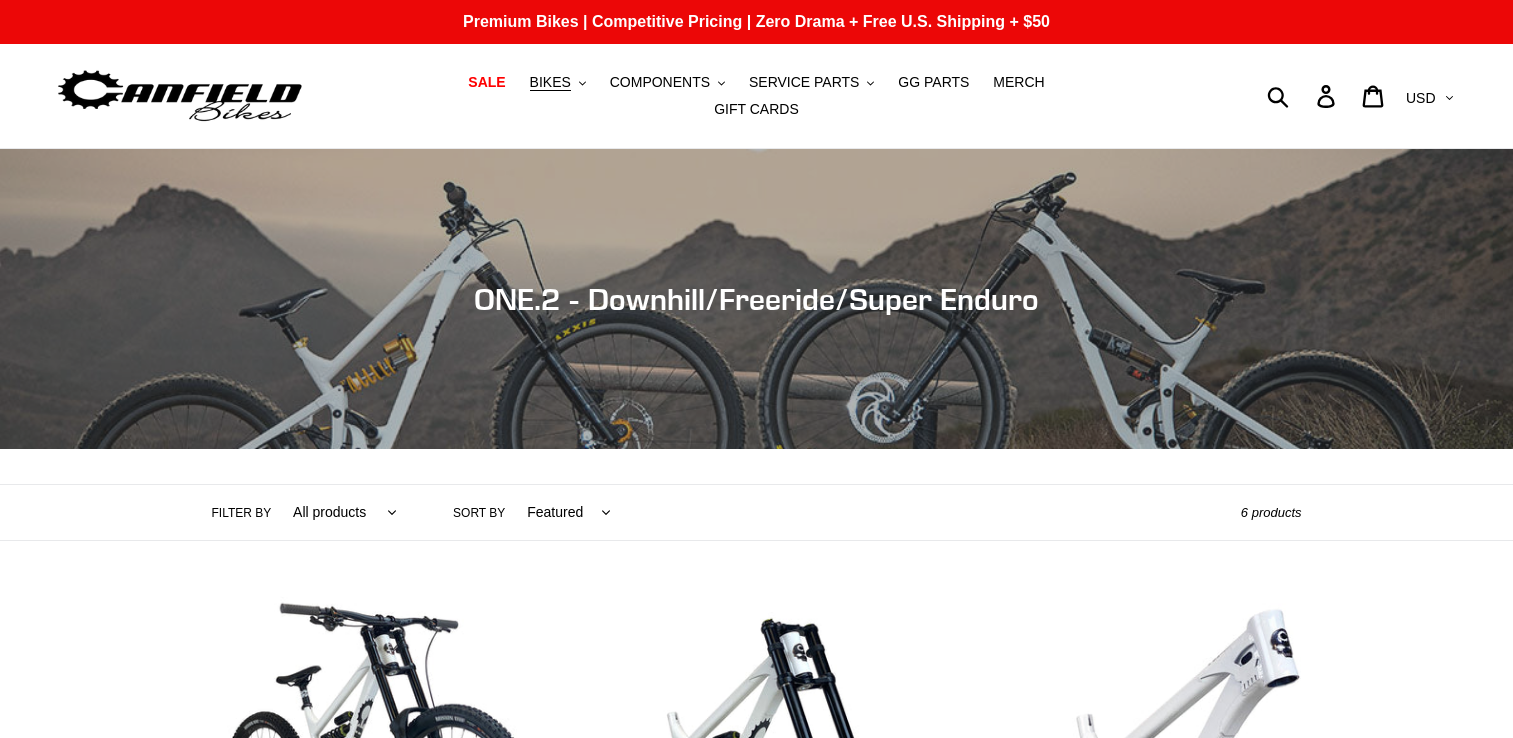scroll, scrollTop: 0, scrollLeft: 0, axis: both 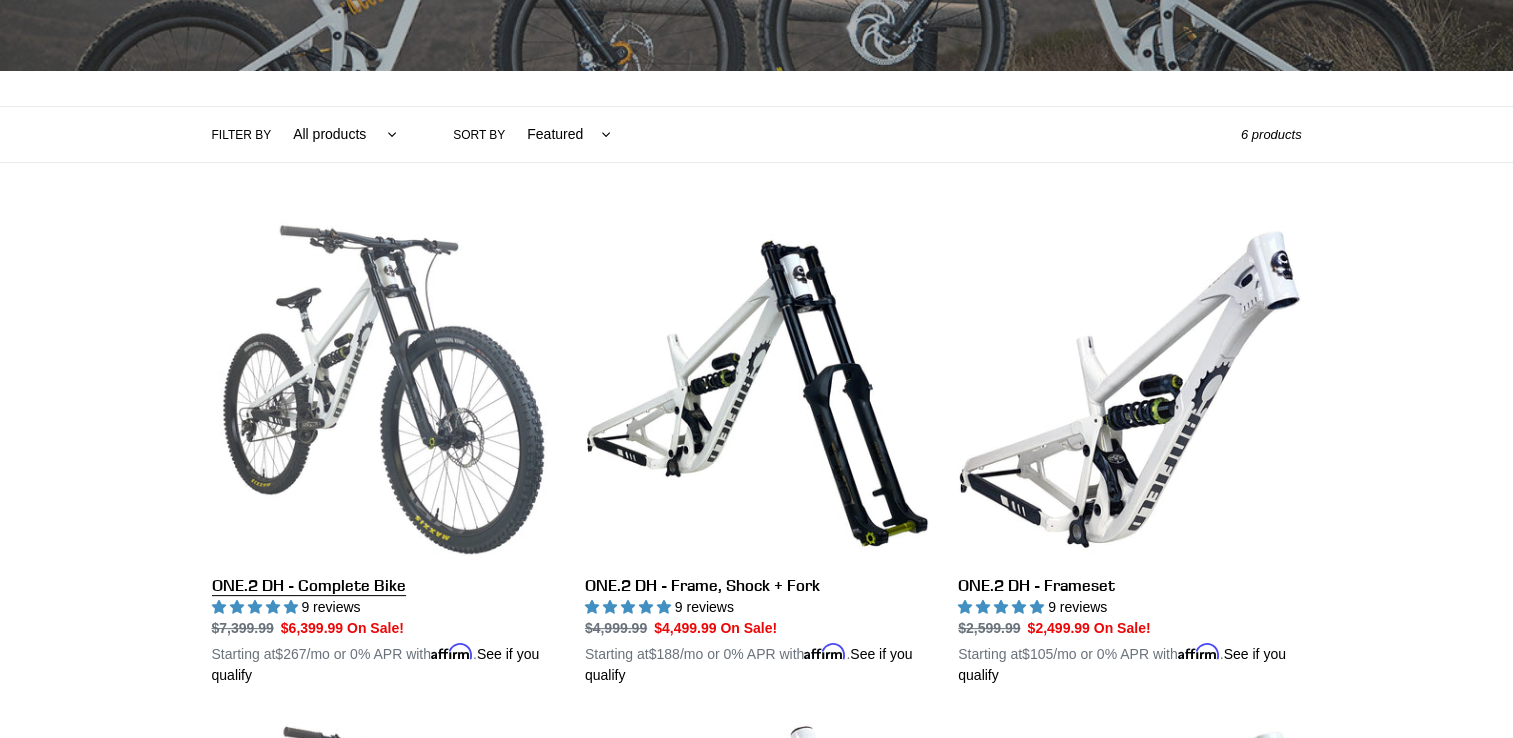 click on "ONE.2 DH - Complete Bike" at bounding box center [383, 452] 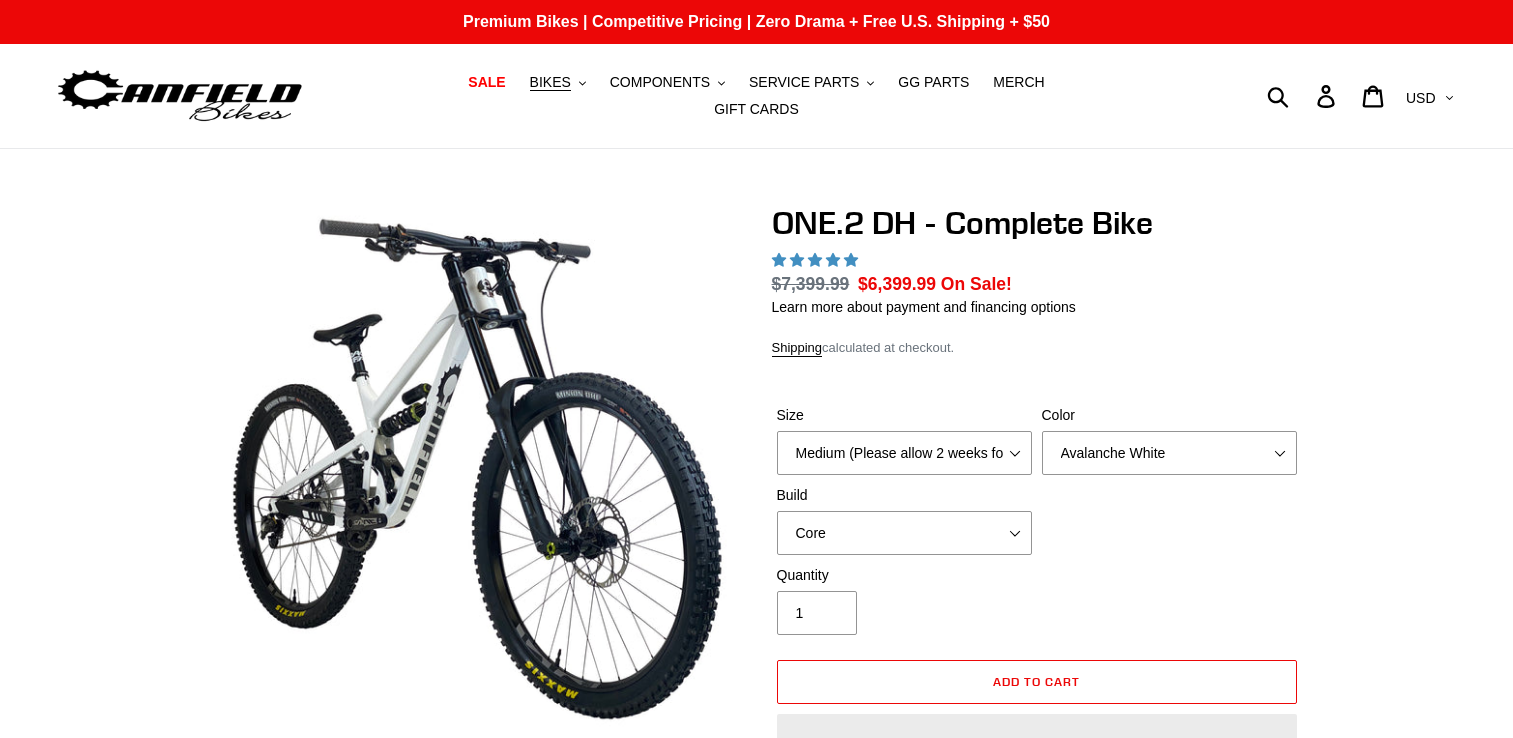 scroll, scrollTop: 0, scrollLeft: 0, axis: both 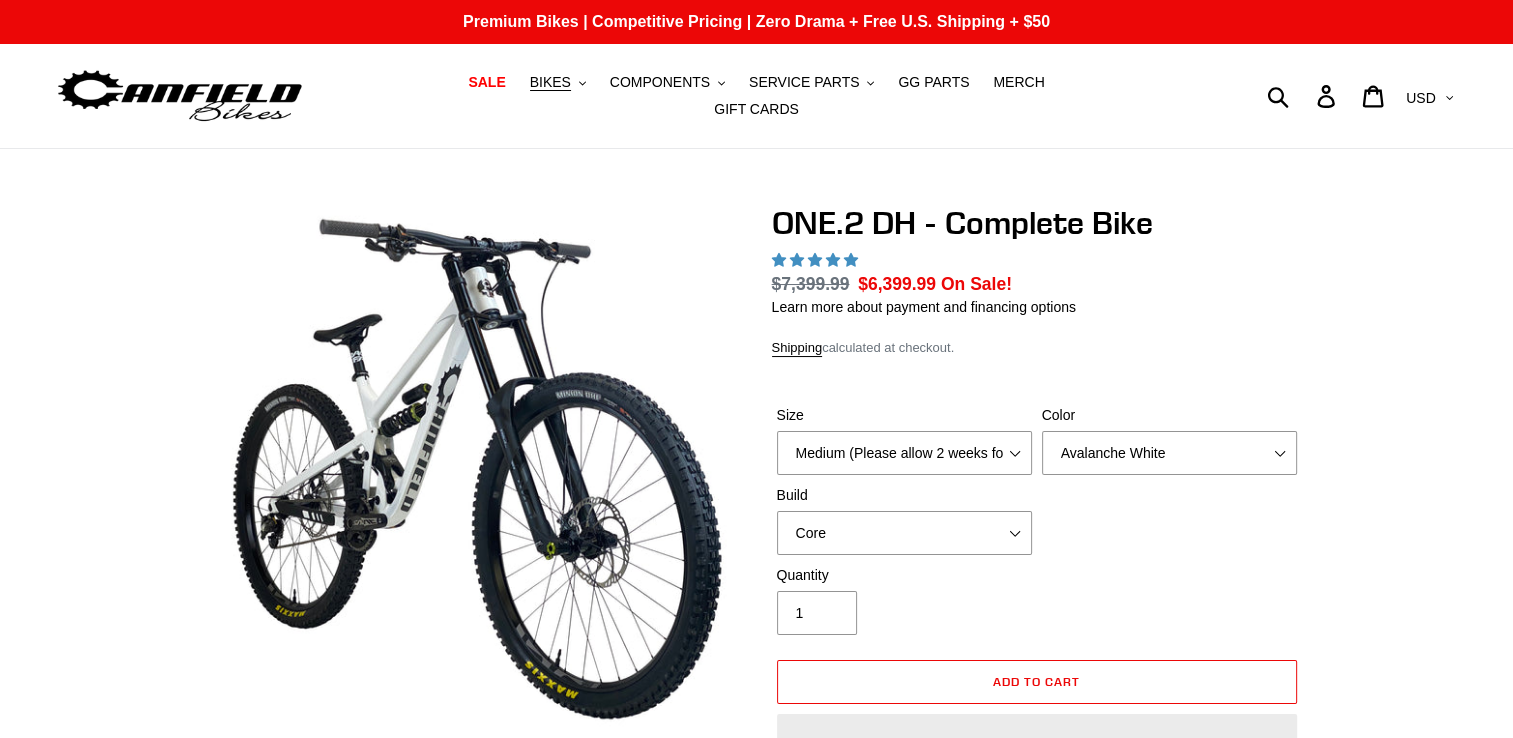 select on "highest-rating" 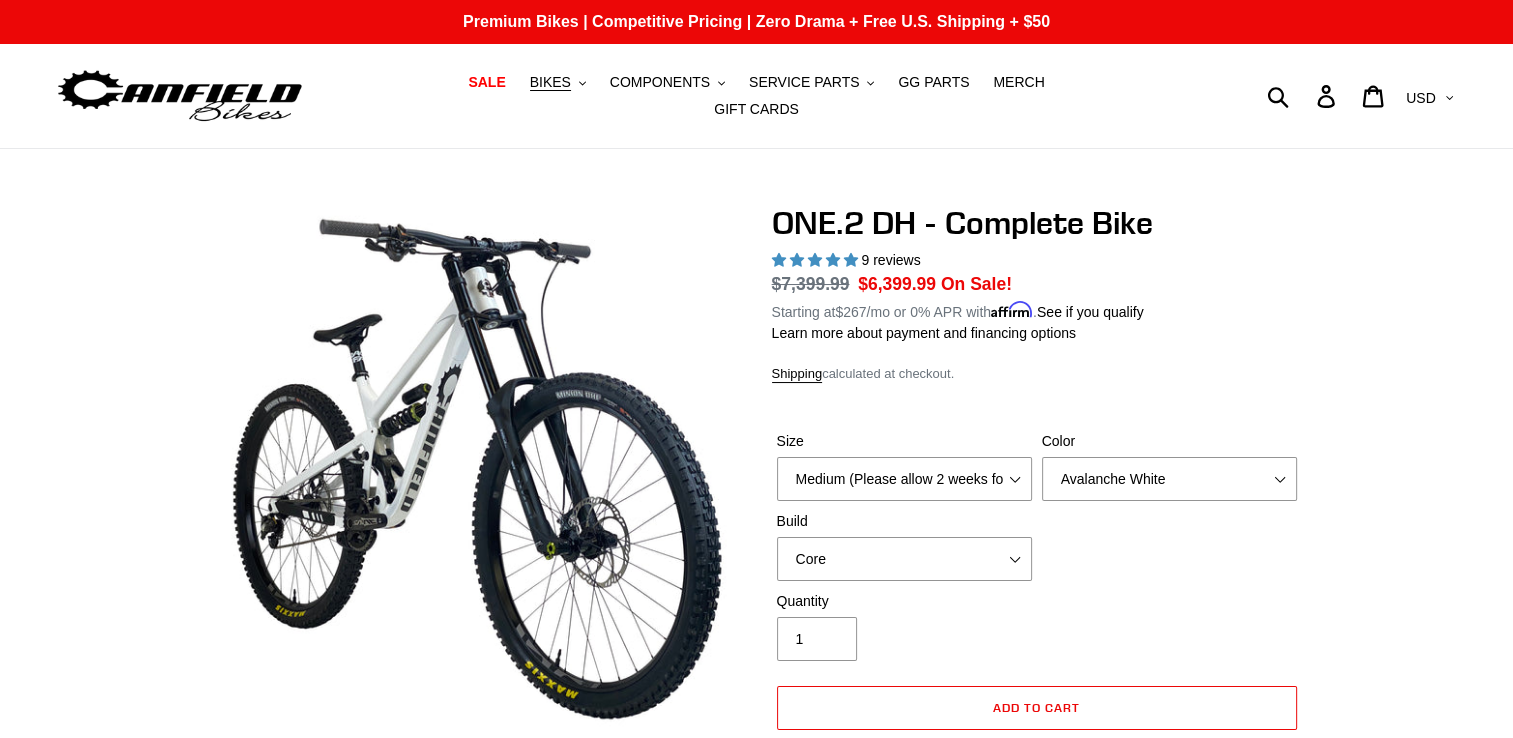 click at bounding box center [297, 381] 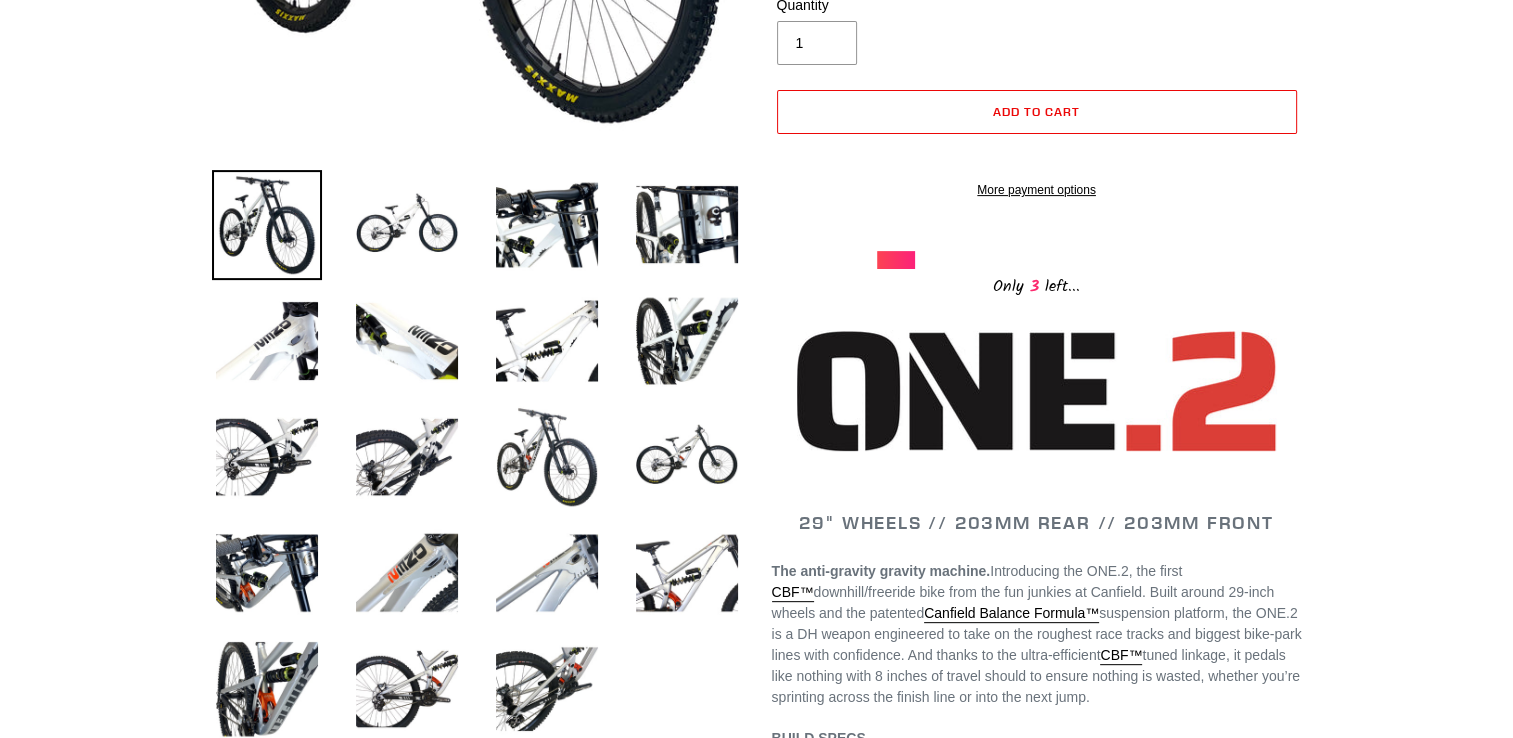 scroll, scrollTop: 588, scrollLeft: 0, axis: vertical 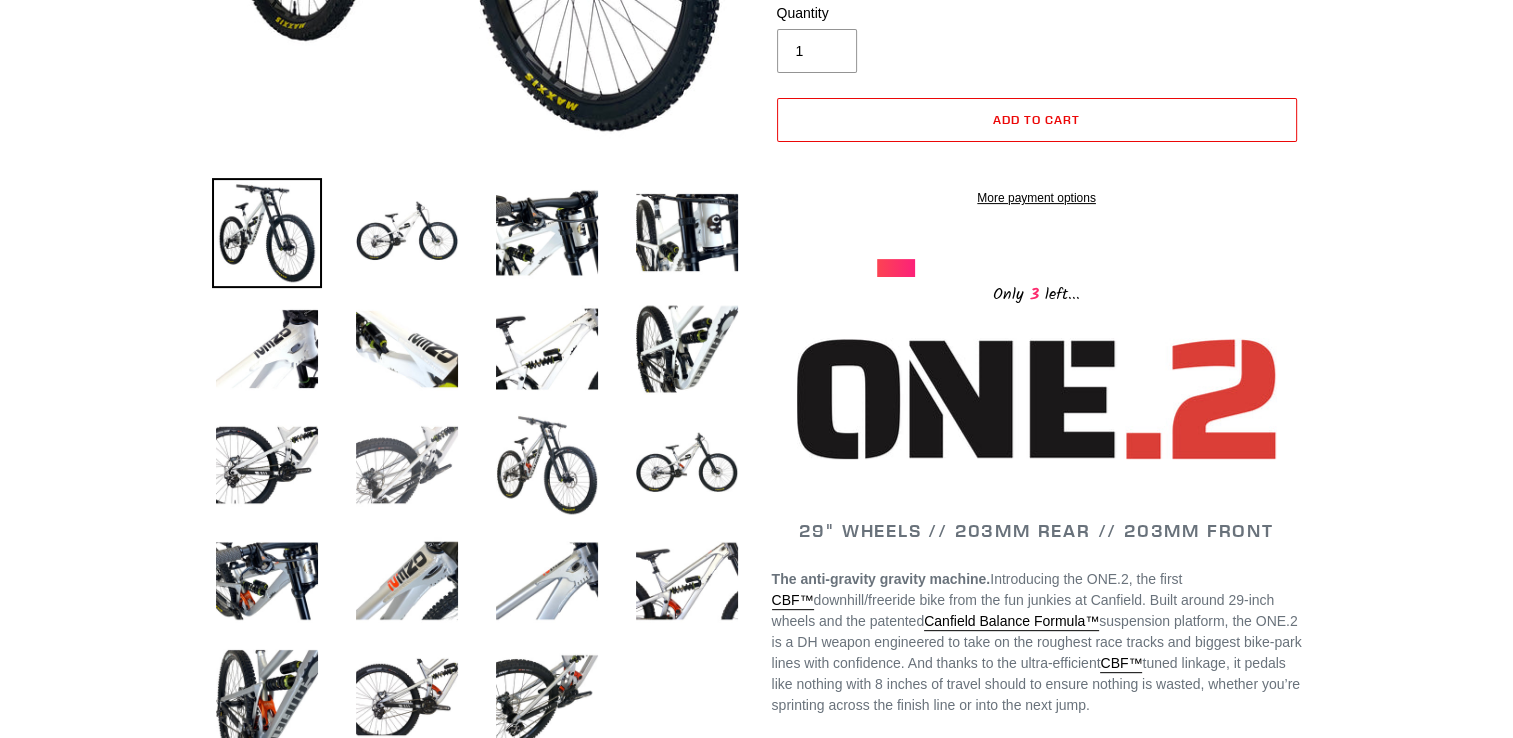 click at bounding box center [407, 465] 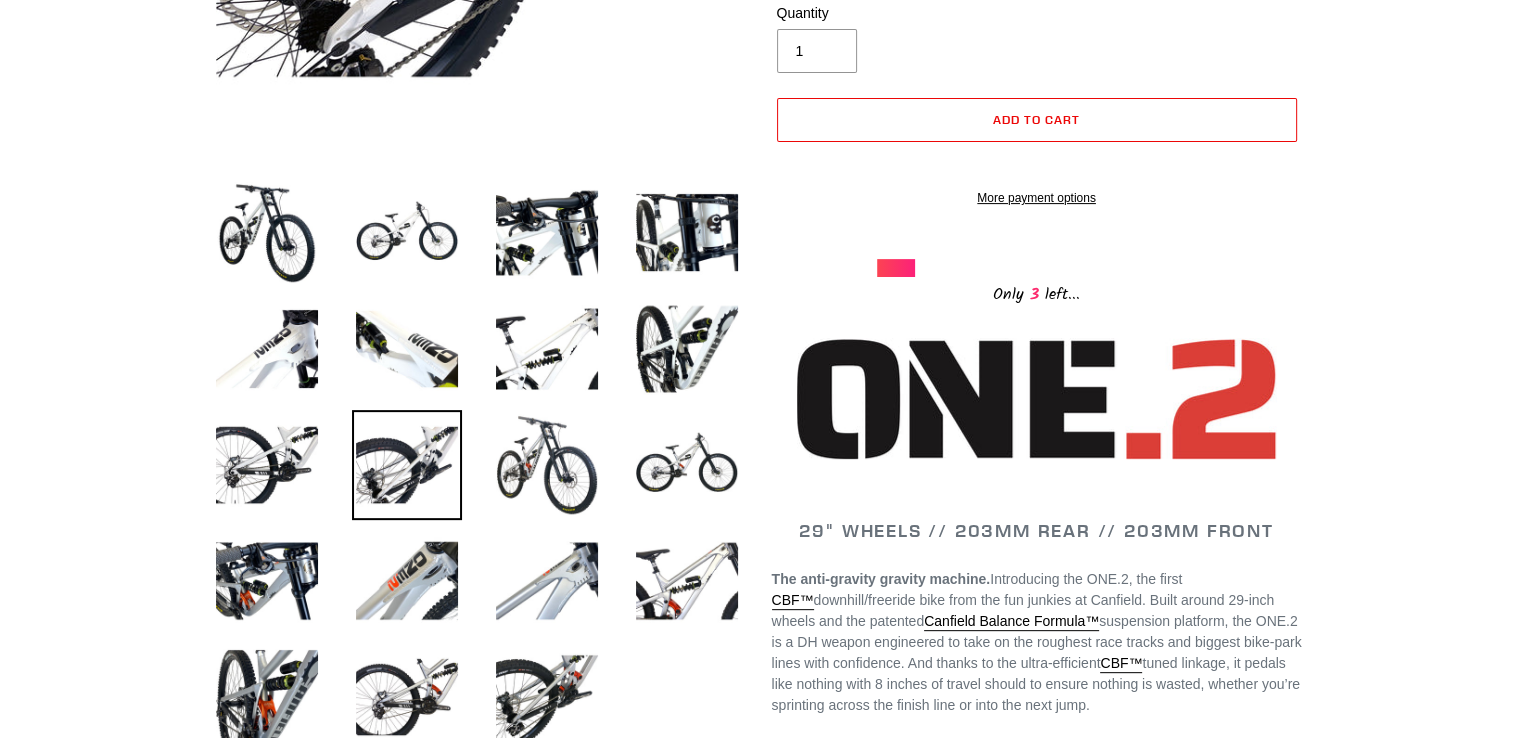 click at bounding box center [407, 465] 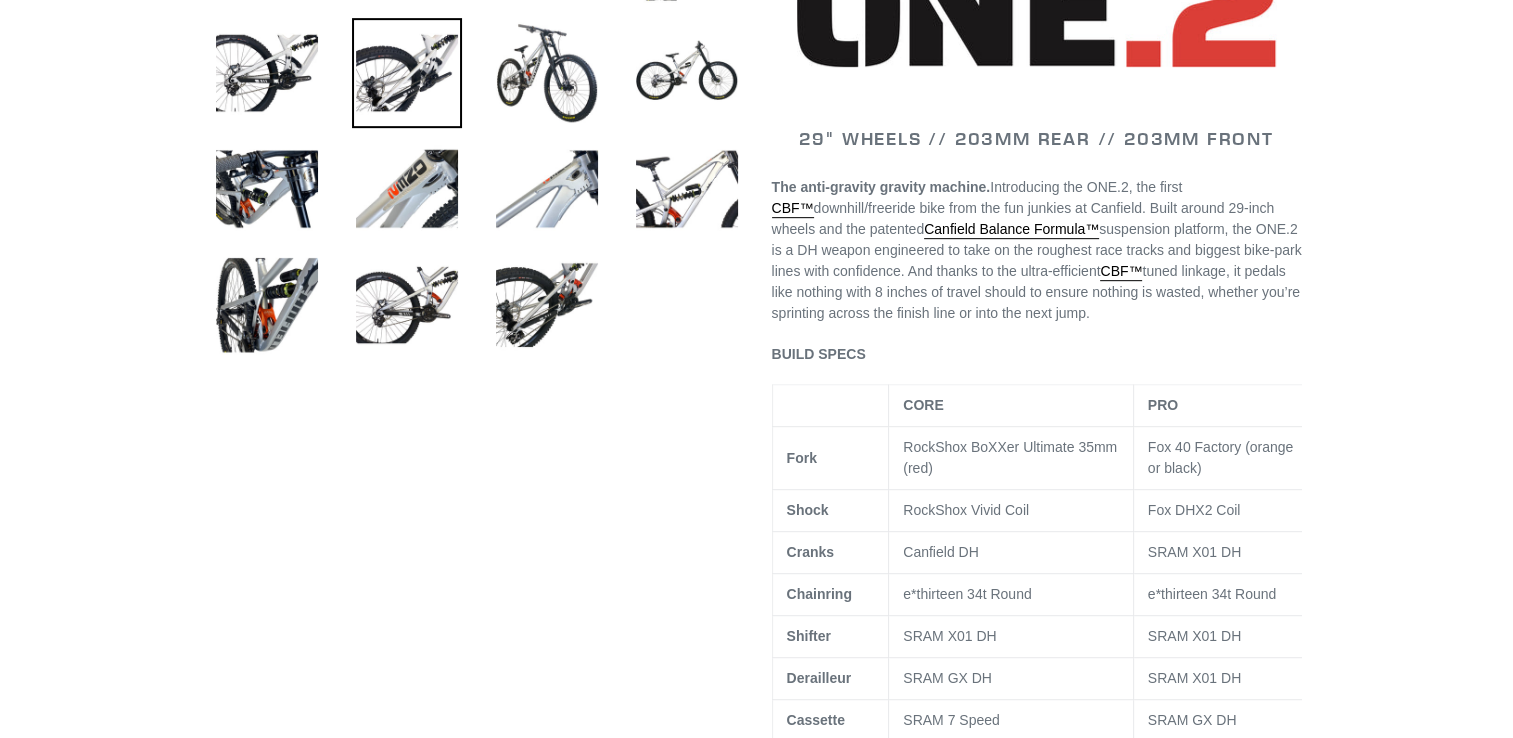 scroll, scrollTop: 995, scrollLeft: 0, axis: vertical 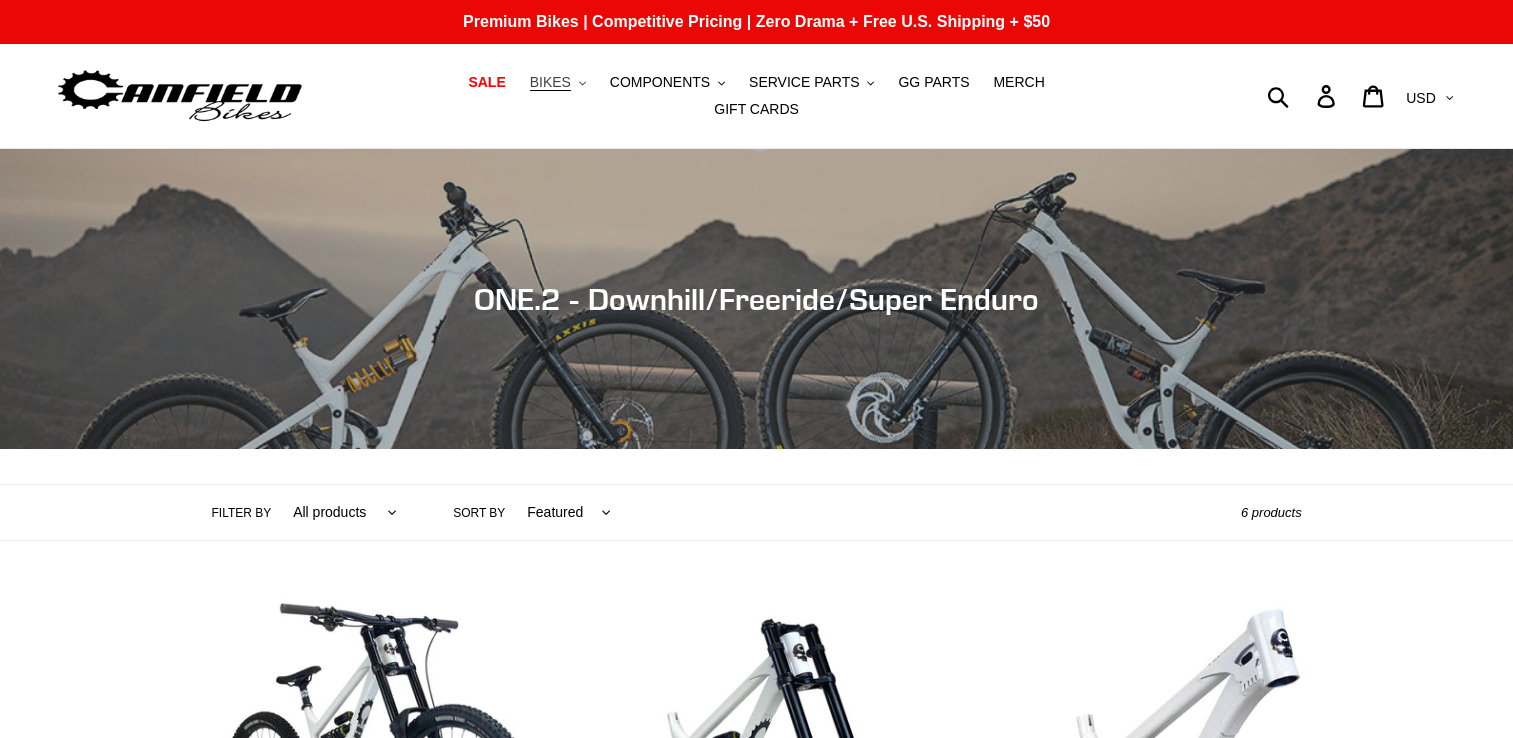click on "BIKES" at bounding box center (550, 82) 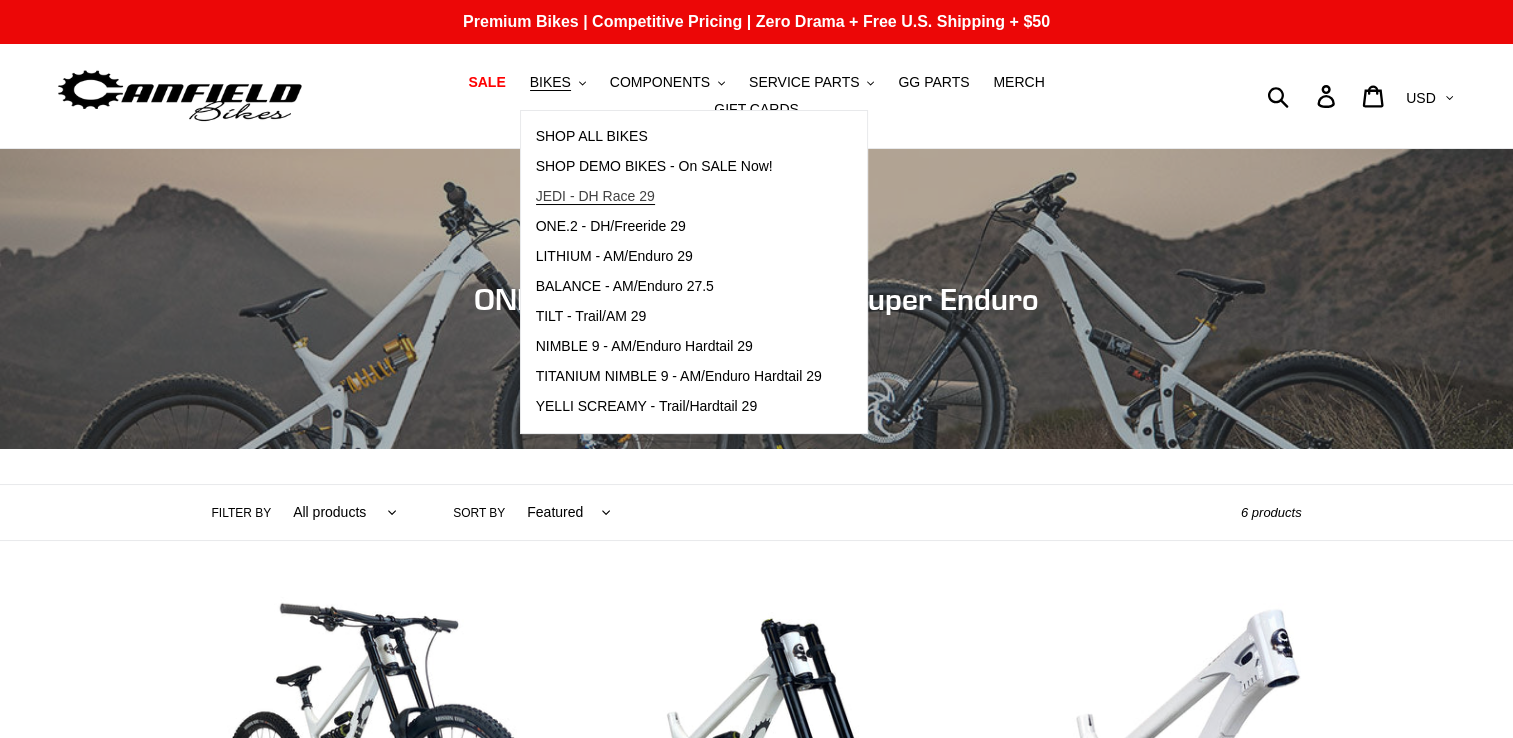 click on "JEDI - DH Race 29" at bounding box center (595, 196) 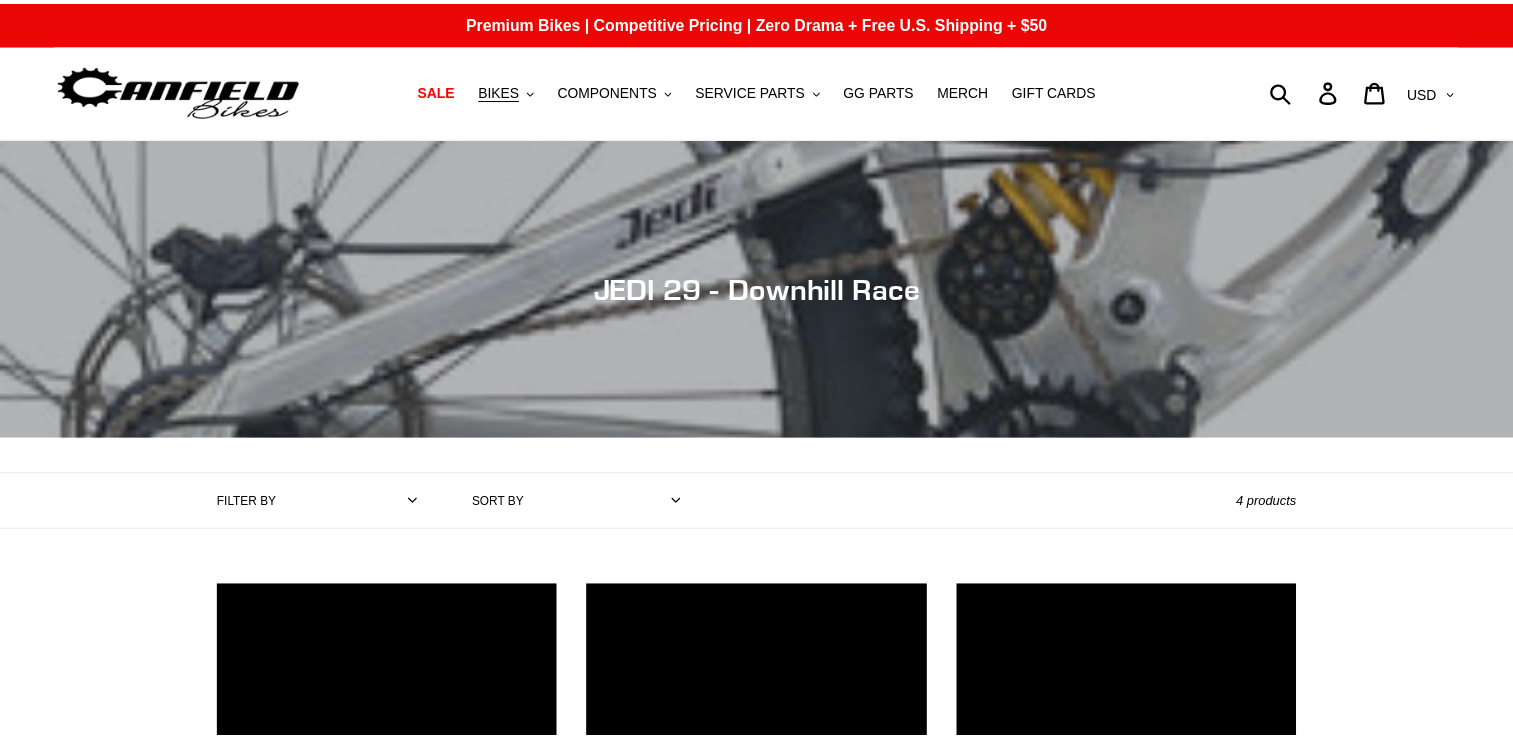 scroll, scrollTop: 0, scrollLeft: 0, axis: both 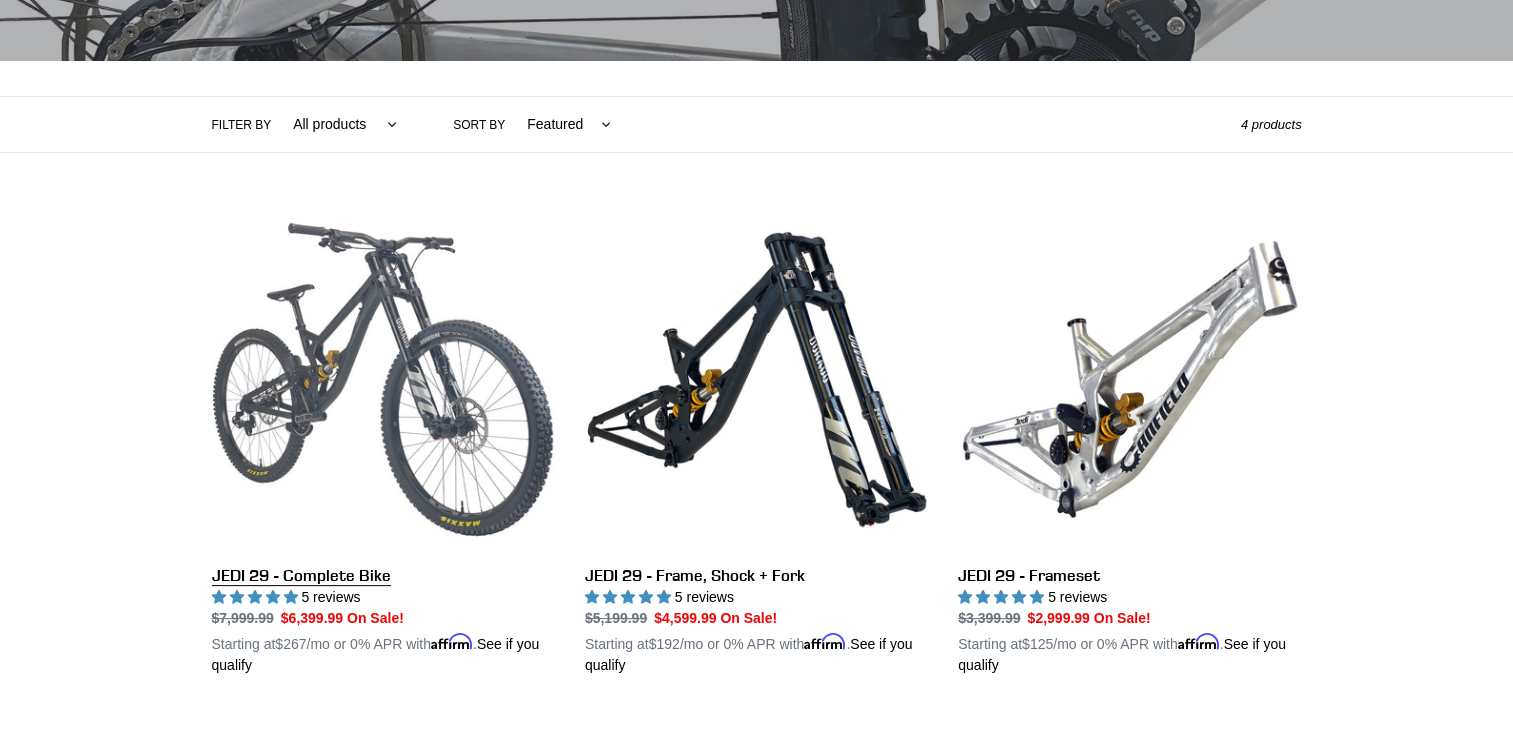 click on "JEDI 29 - Complete Bike" at bounding box center (383, 442) 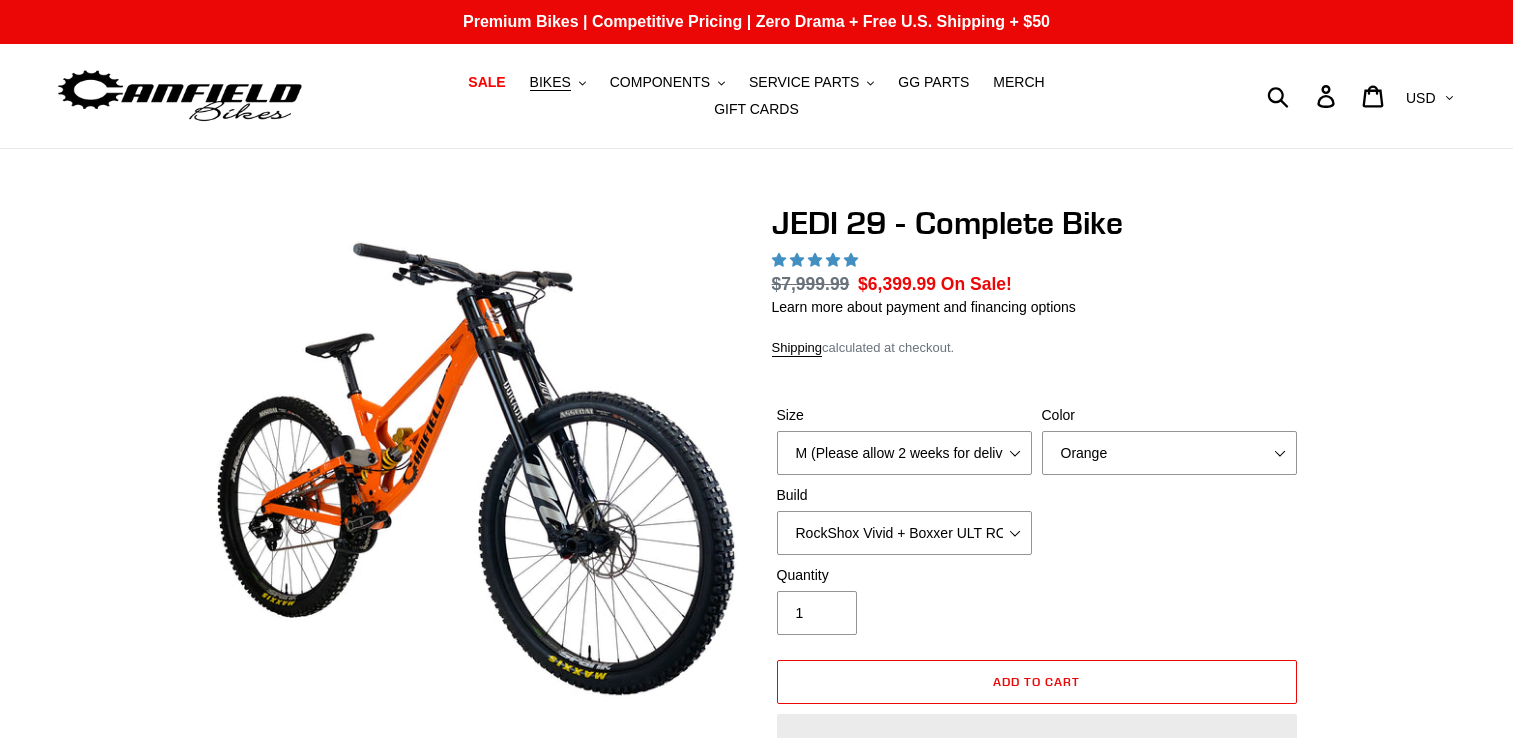 scroll, scrollTop: 0, scrollLeft: 0, axis: both 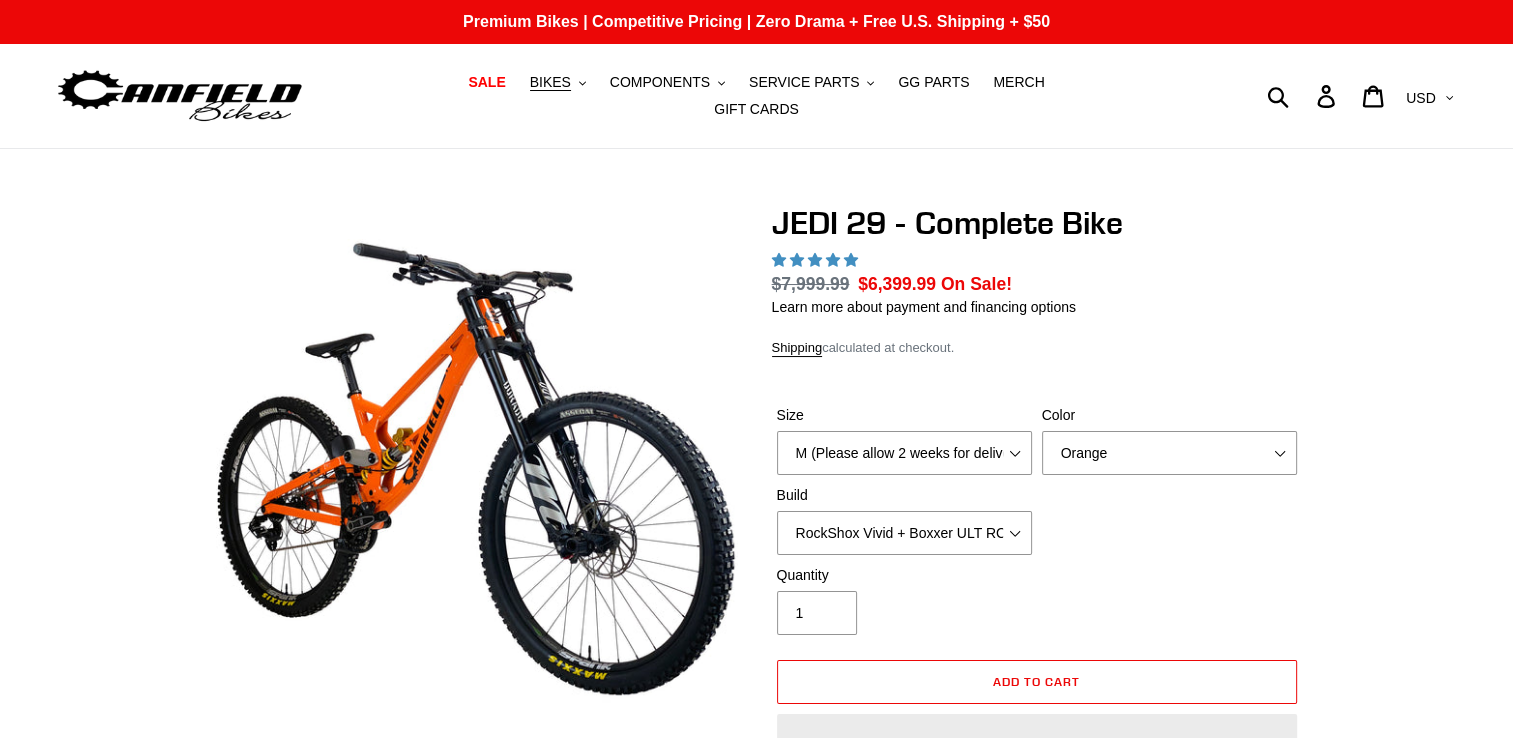 select on "highest-rating" 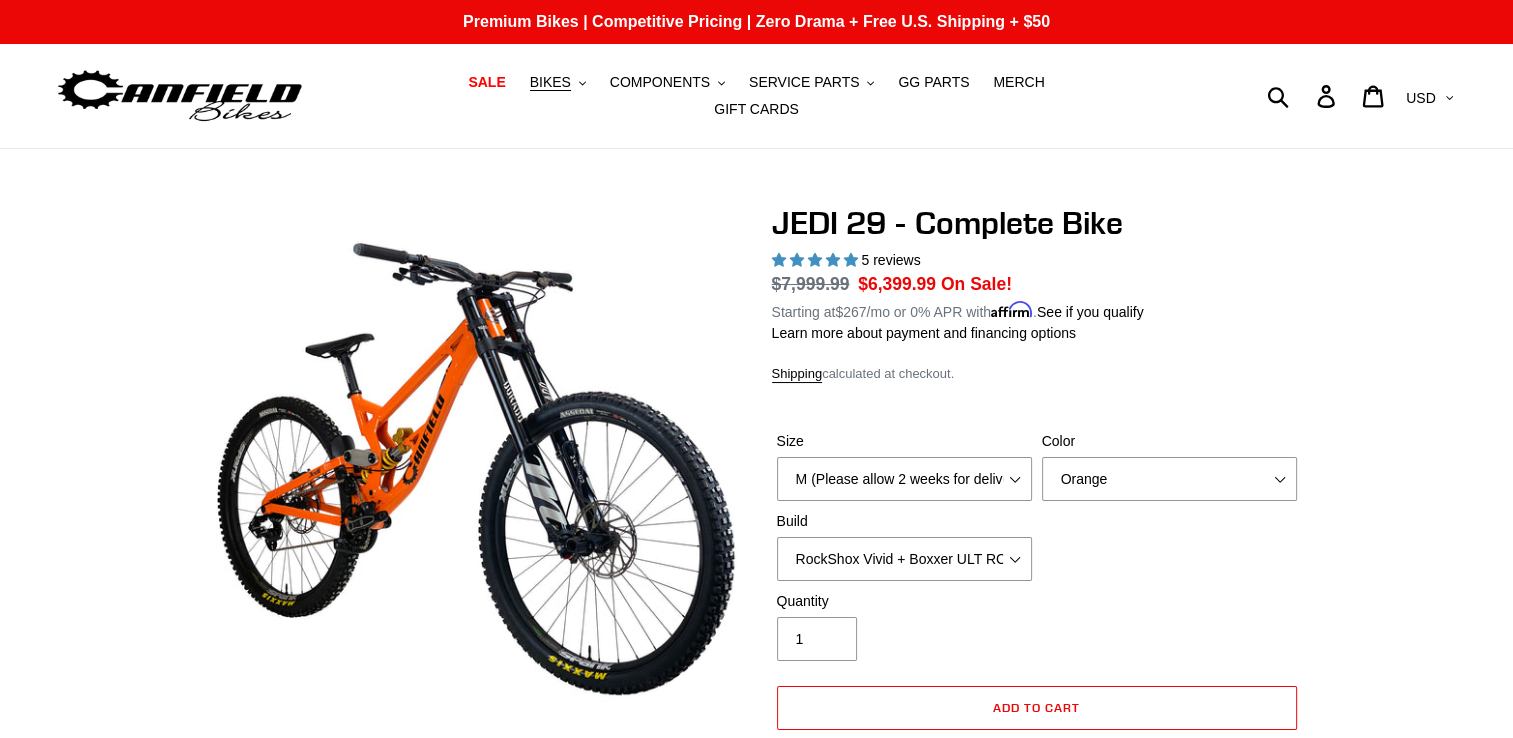click at bounding box center (306, 208) 